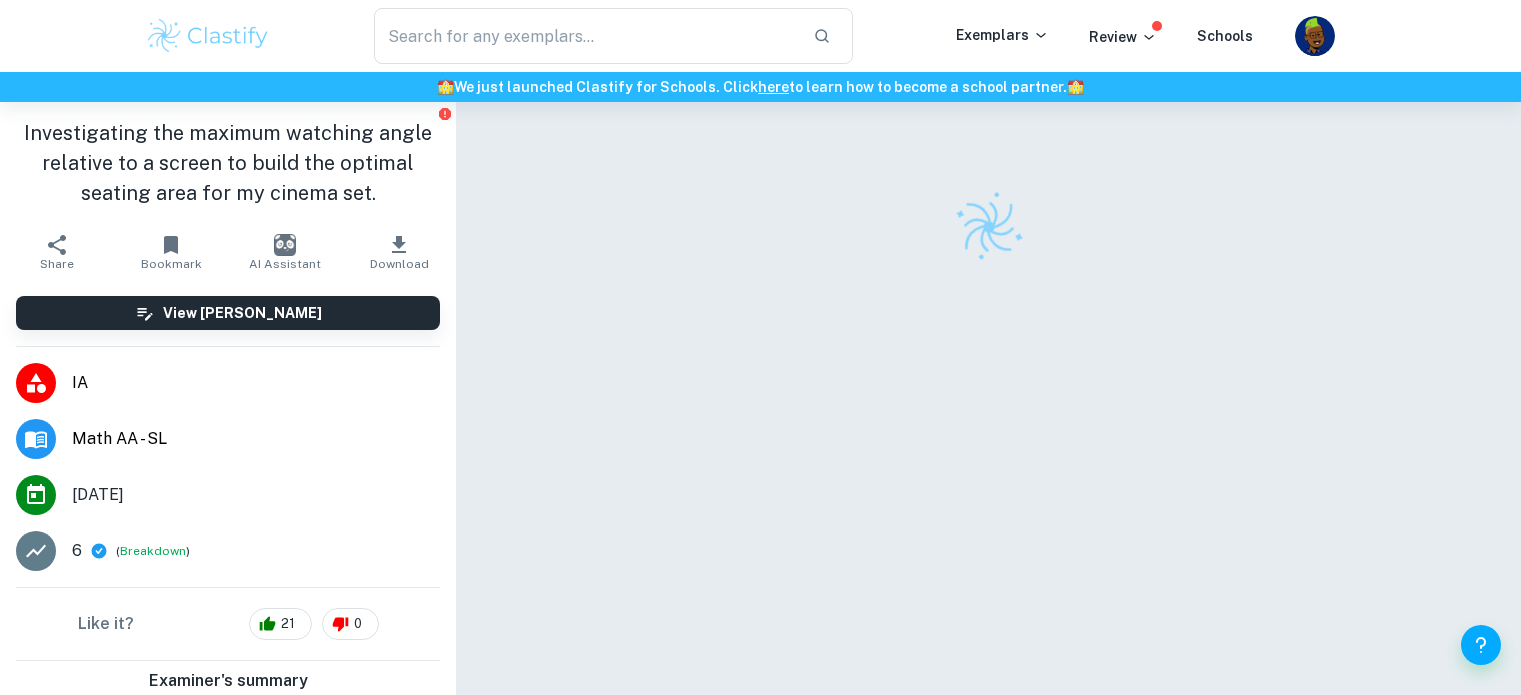 scroll, scrollTop: 0, scrollLeft: 0, axis: both 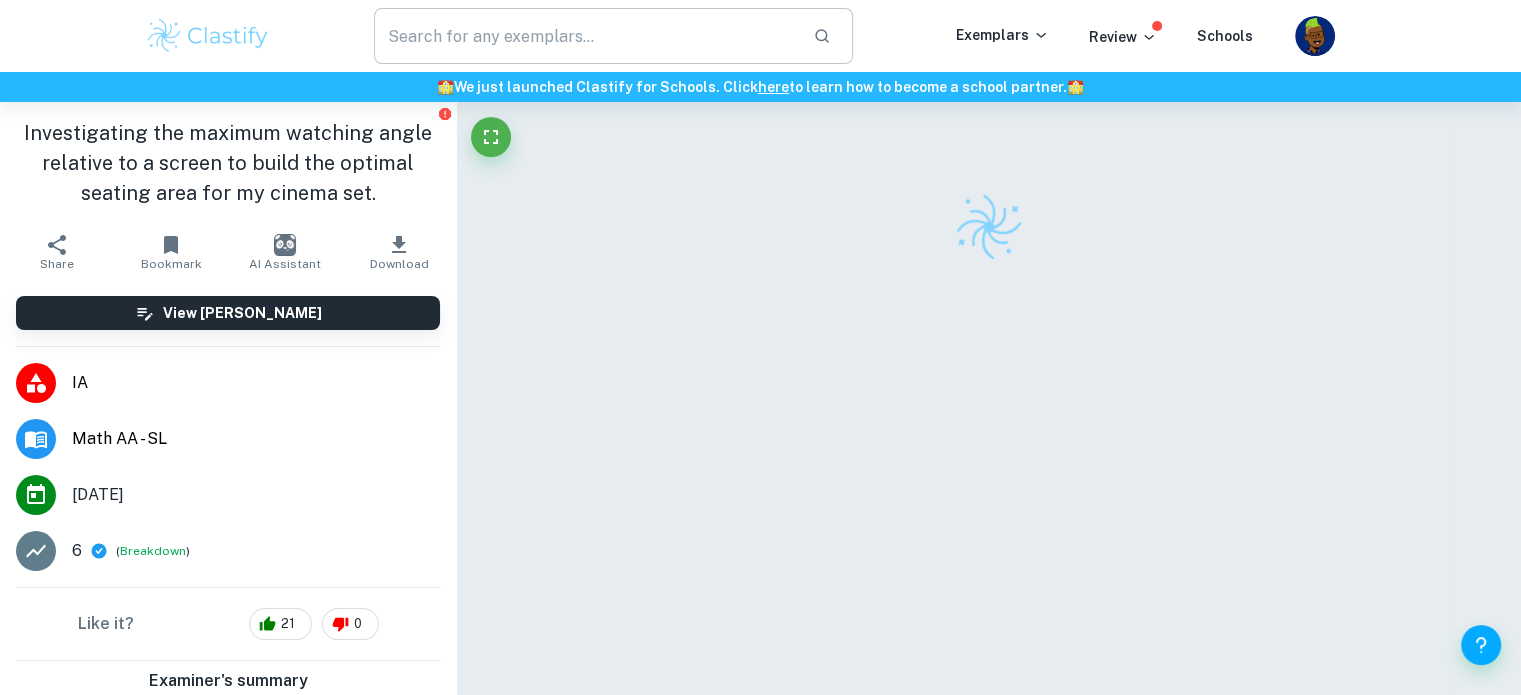 click at bounding box center (585, 36) 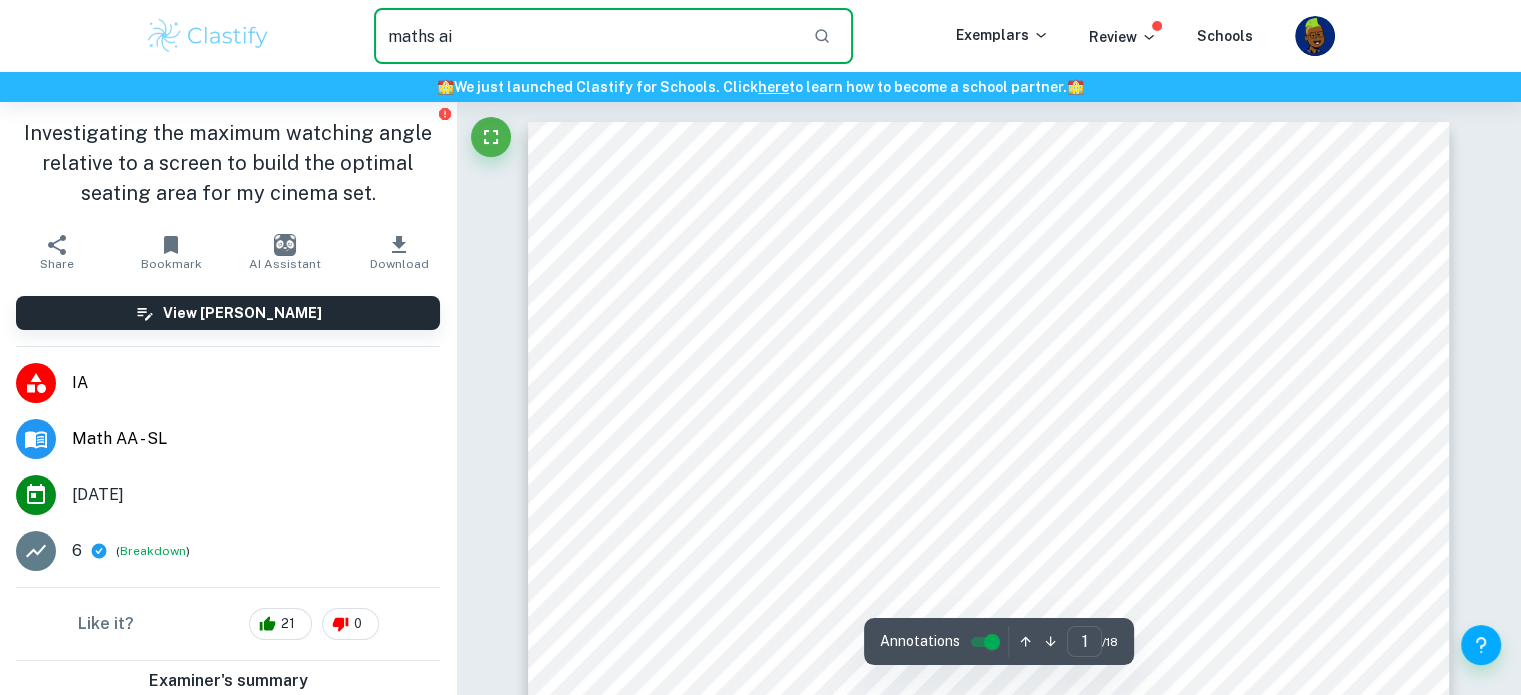 type on "maths ai" 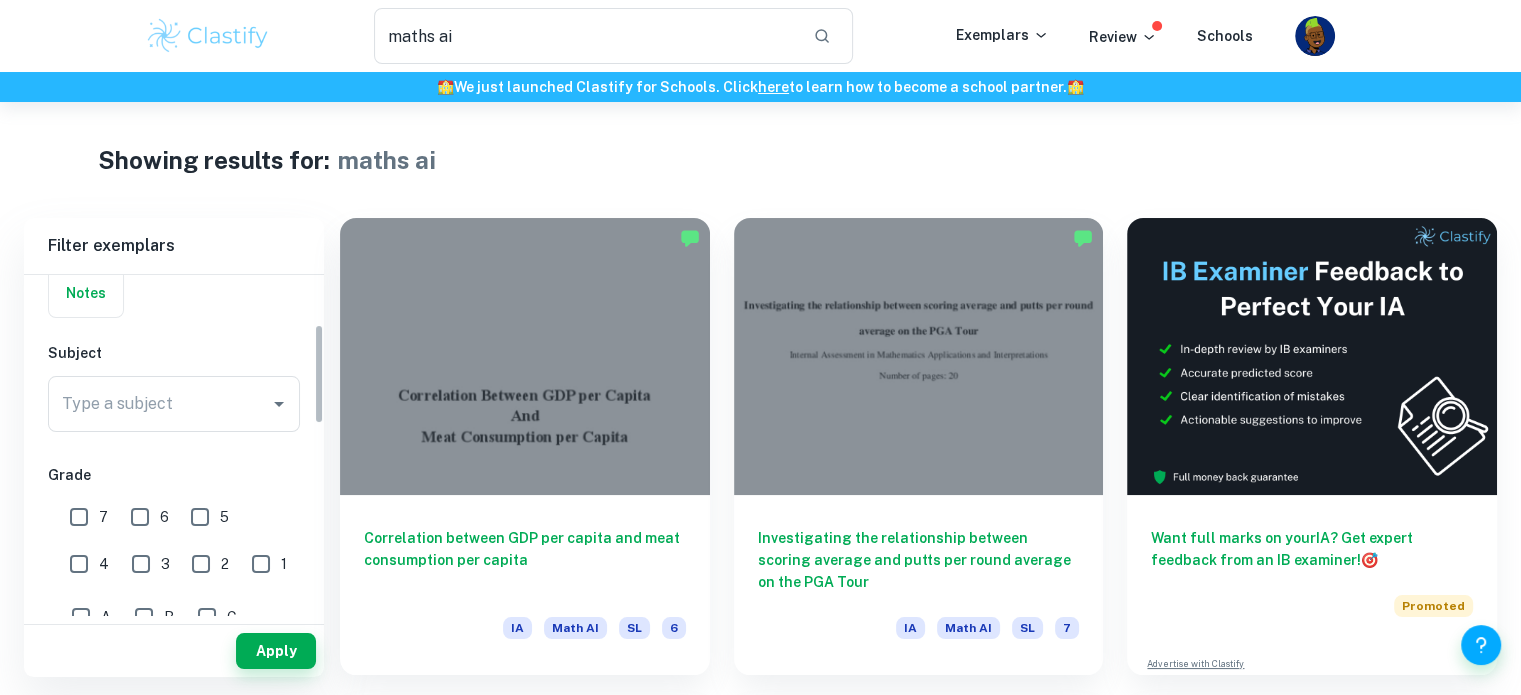 scroll, scrollTop: 166, scrollLeft: 0, axis: vertical 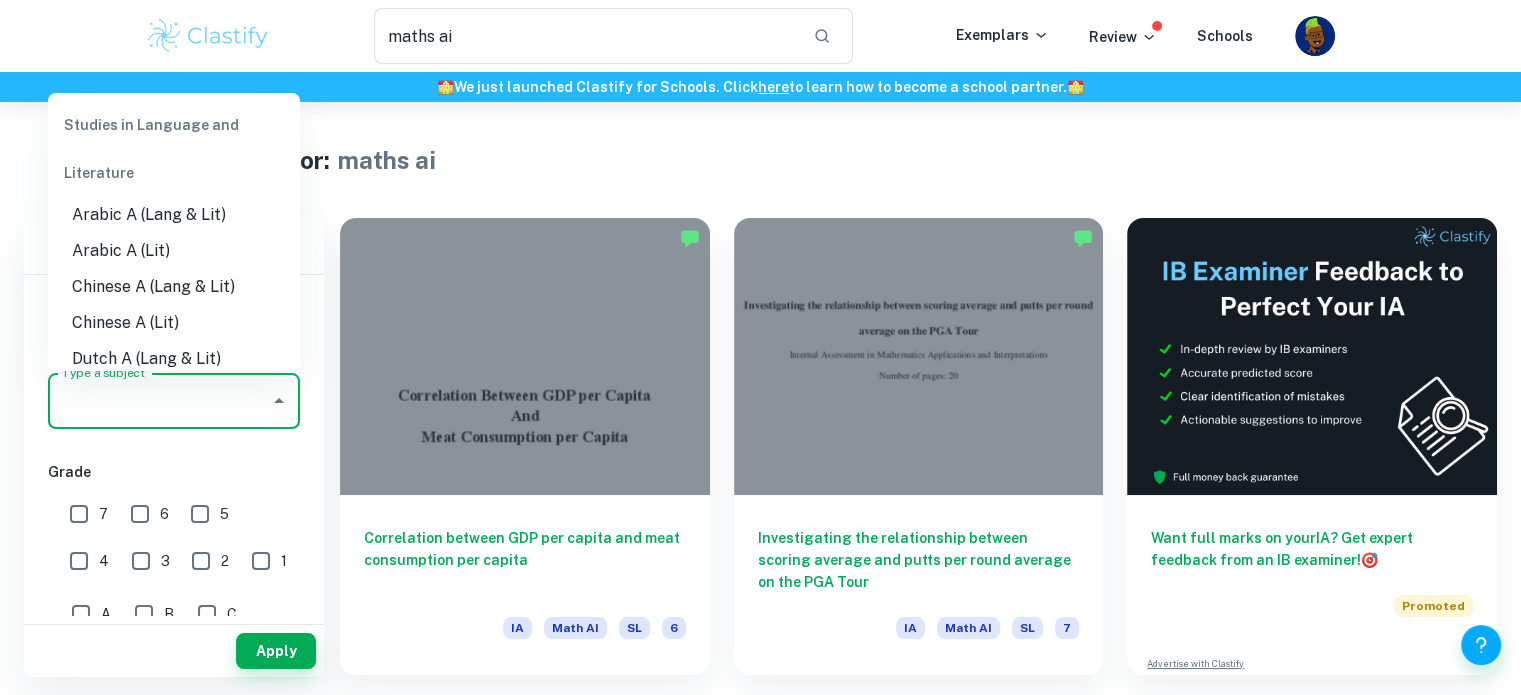 click on "Type a subject" at bounding box center [159, 401] 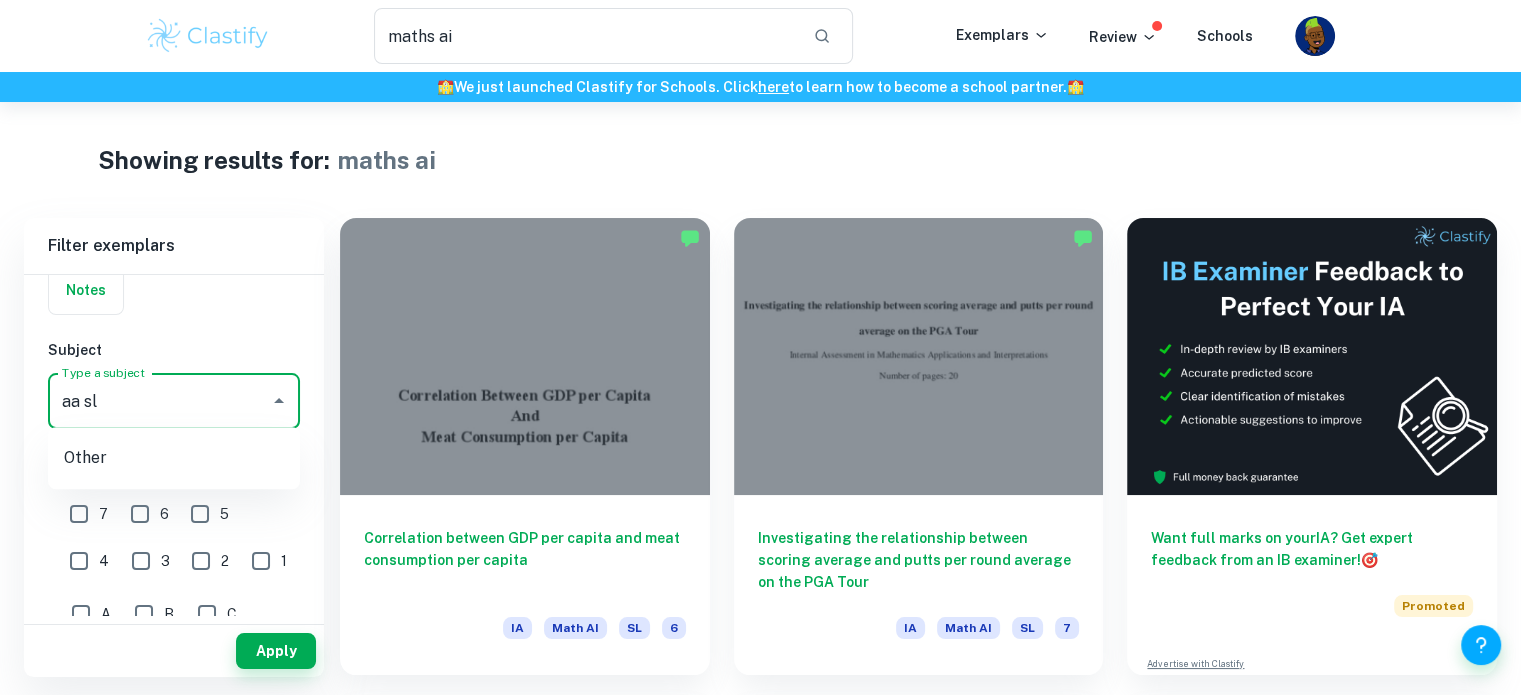 click on "aa sl" at bounding box center (159, 401) 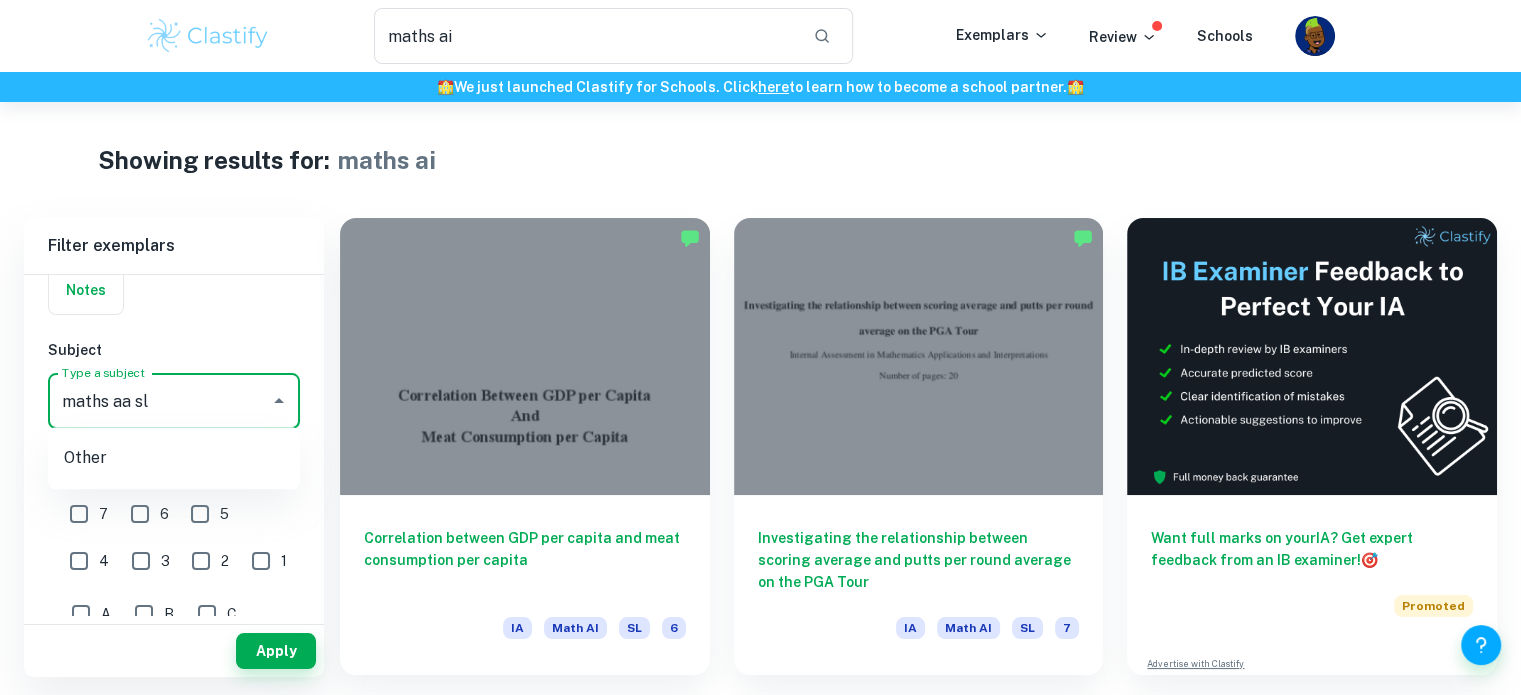 click on "maths aa sl Type a subject" at bounding box center (174, 401) 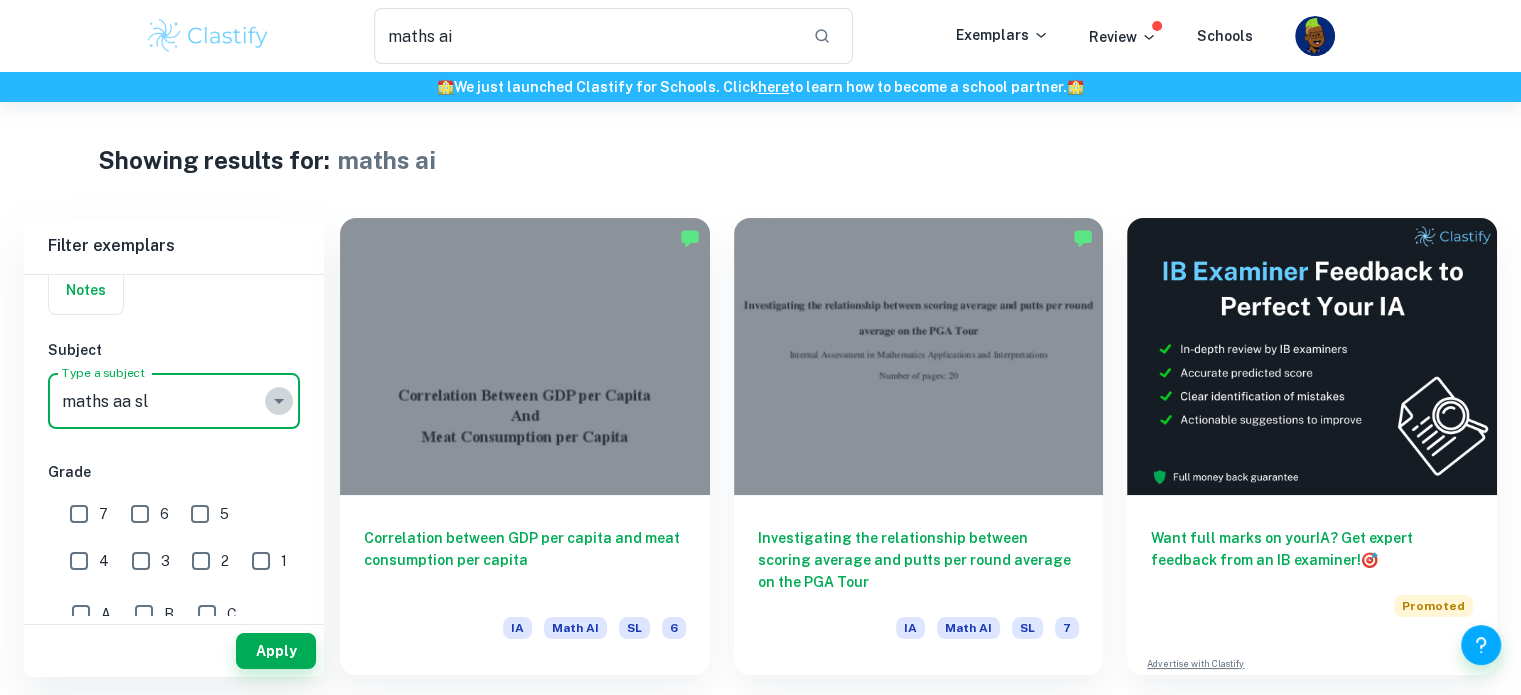 click 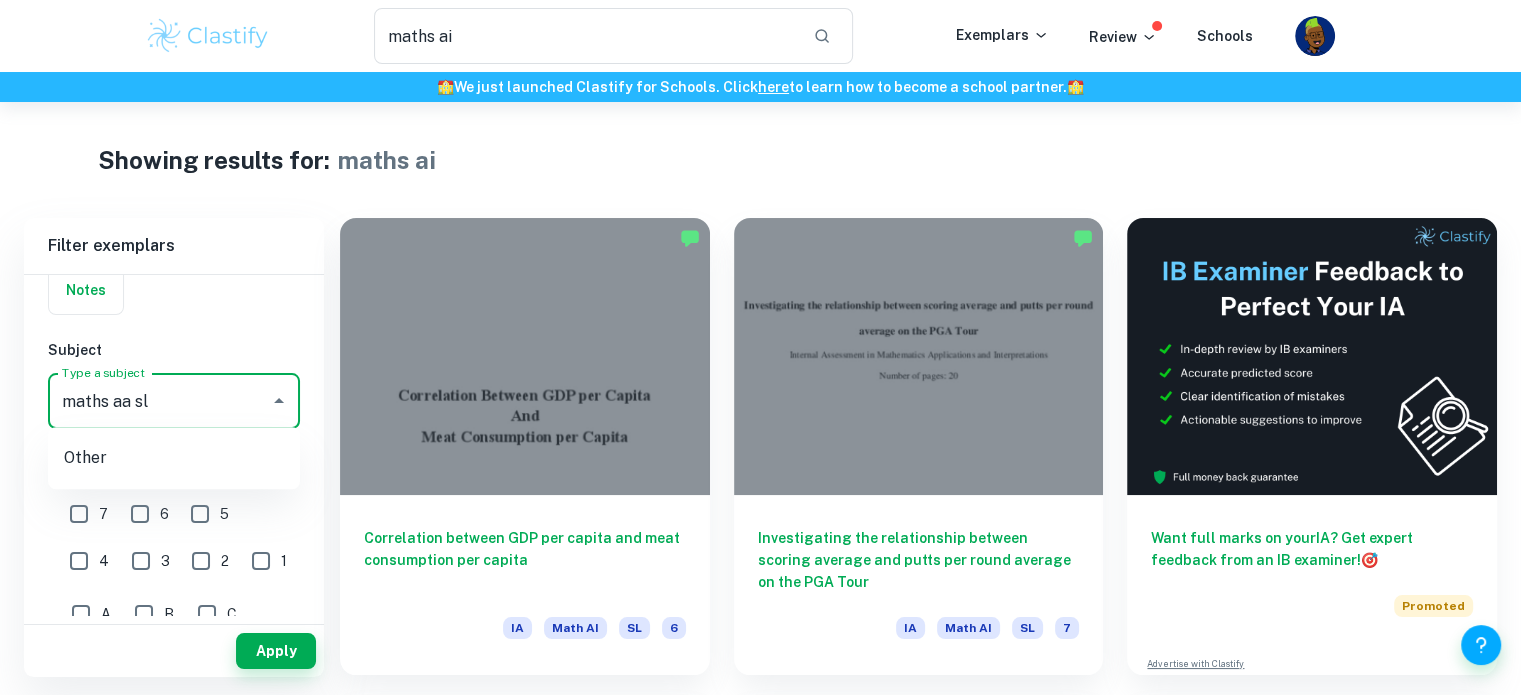 click on "maths aa sl" at bounding box center [159, 401] 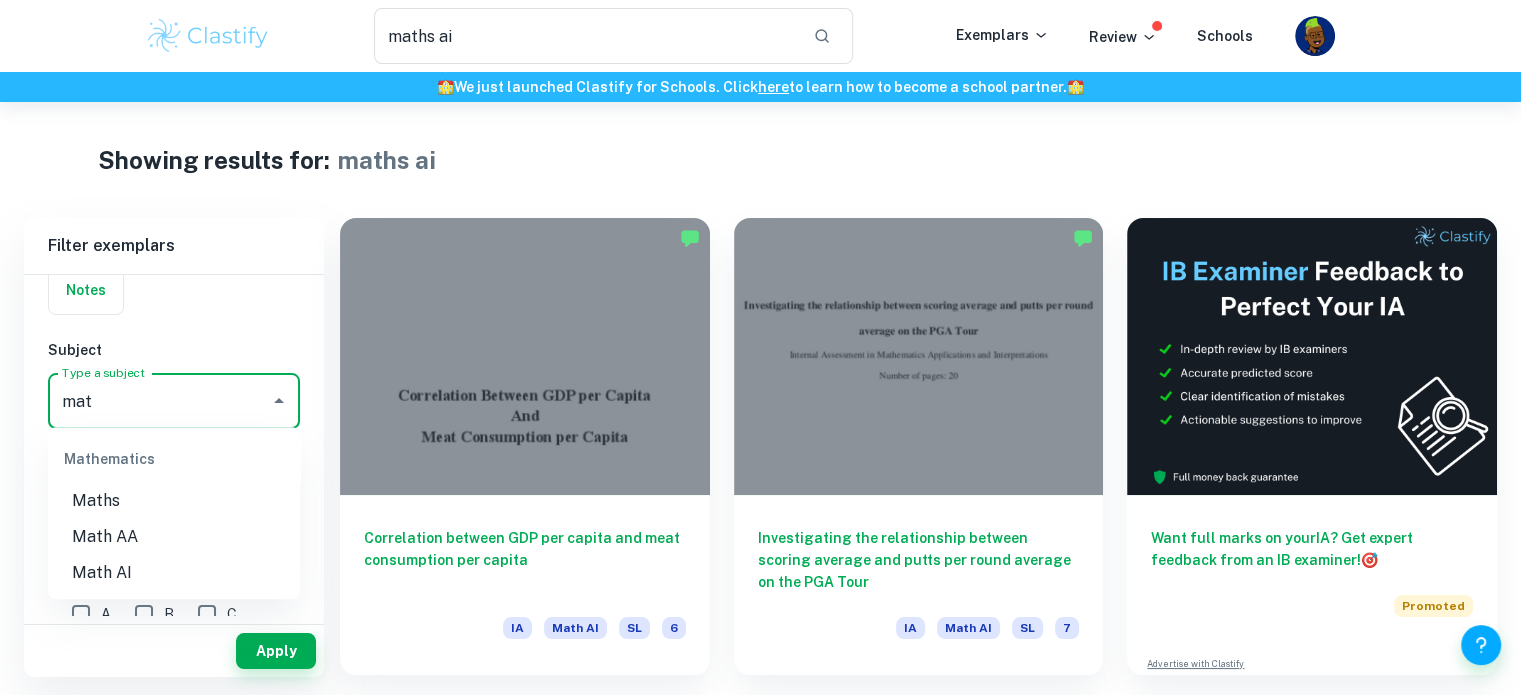 click on "Math AA" at bounding box center (174, 537) 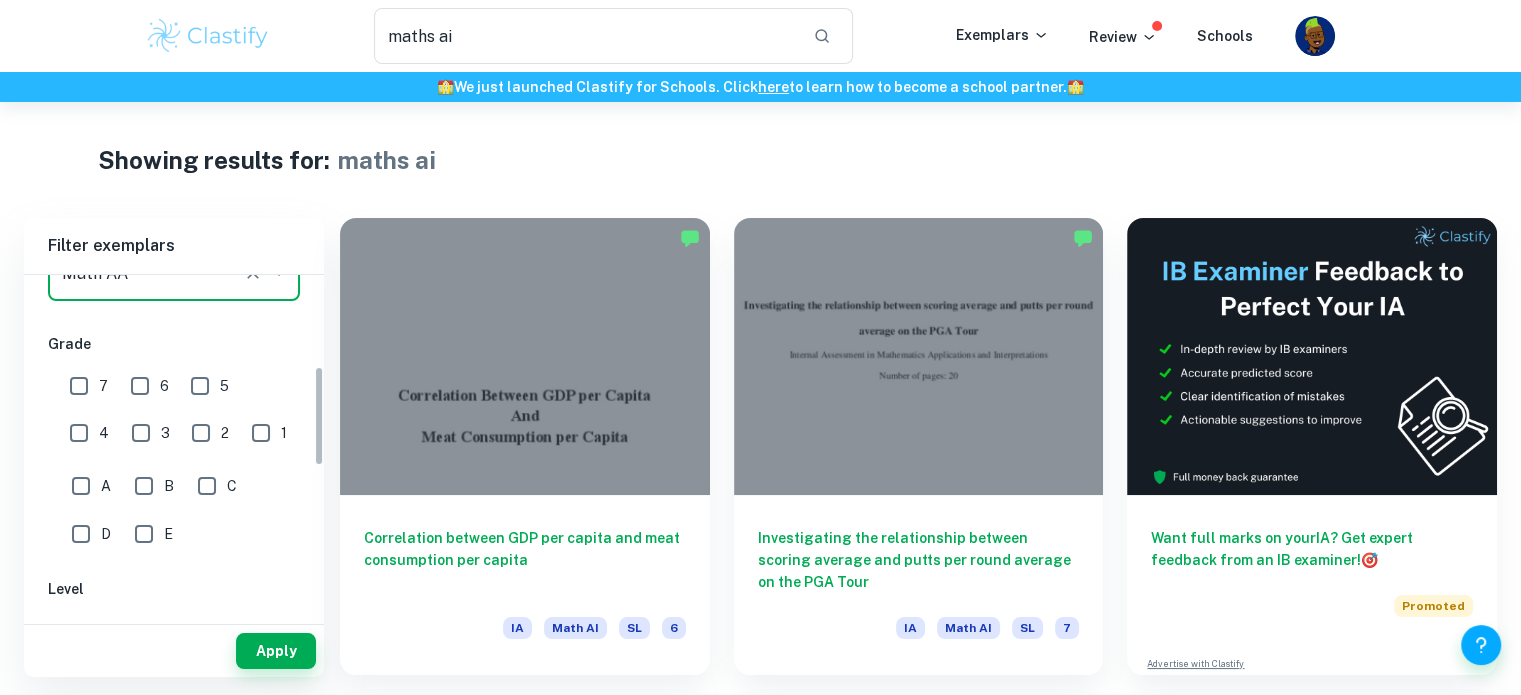 scroll, scrollTop: 311, scrollLeft: 0, axis: vertical 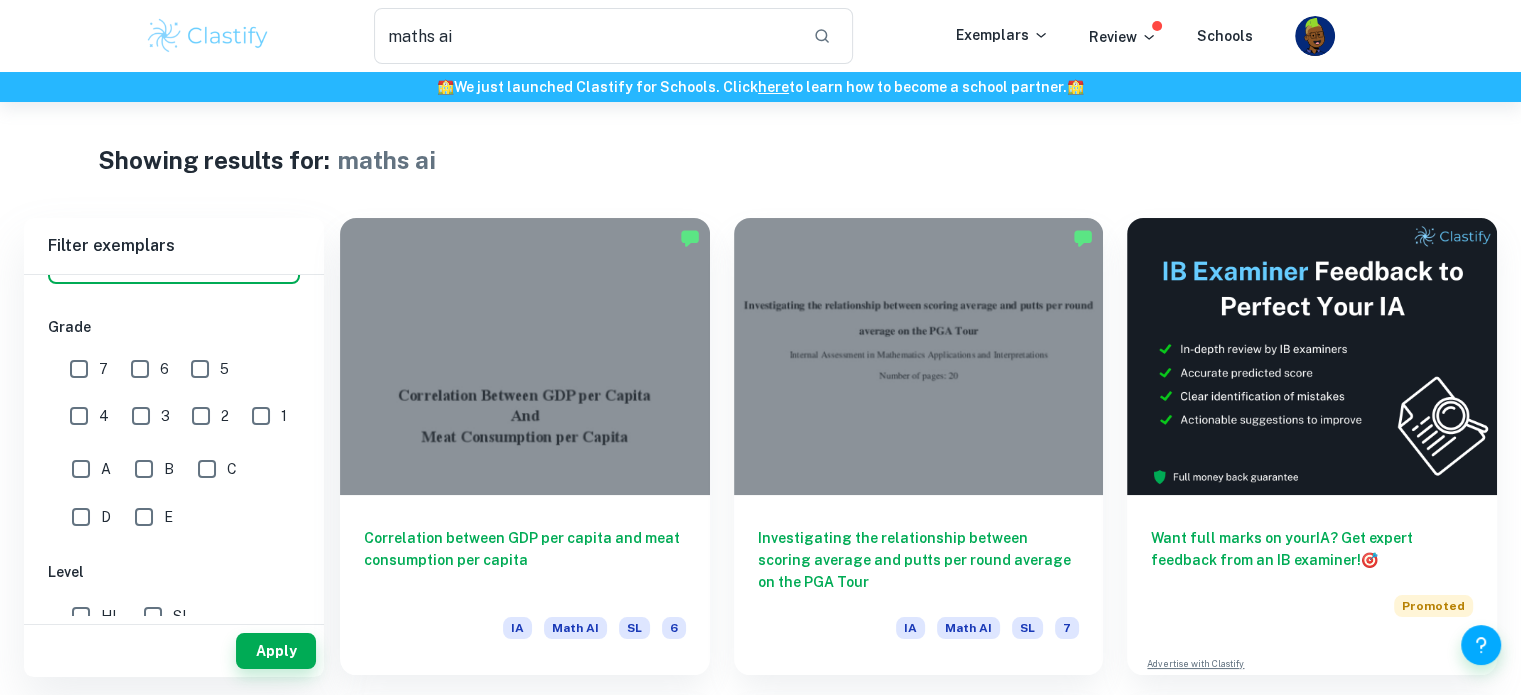 type on "Math AA" 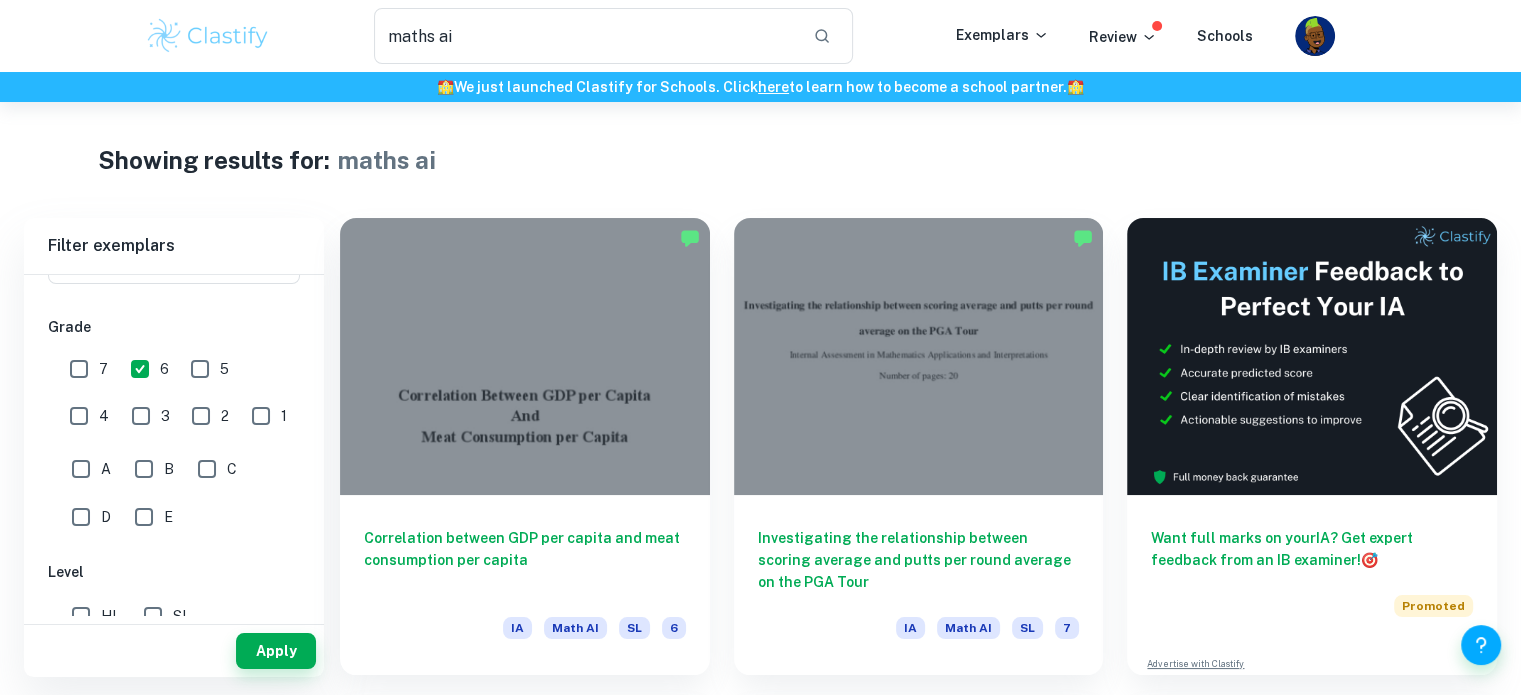 click on "7" at bounding box center (79, 369) 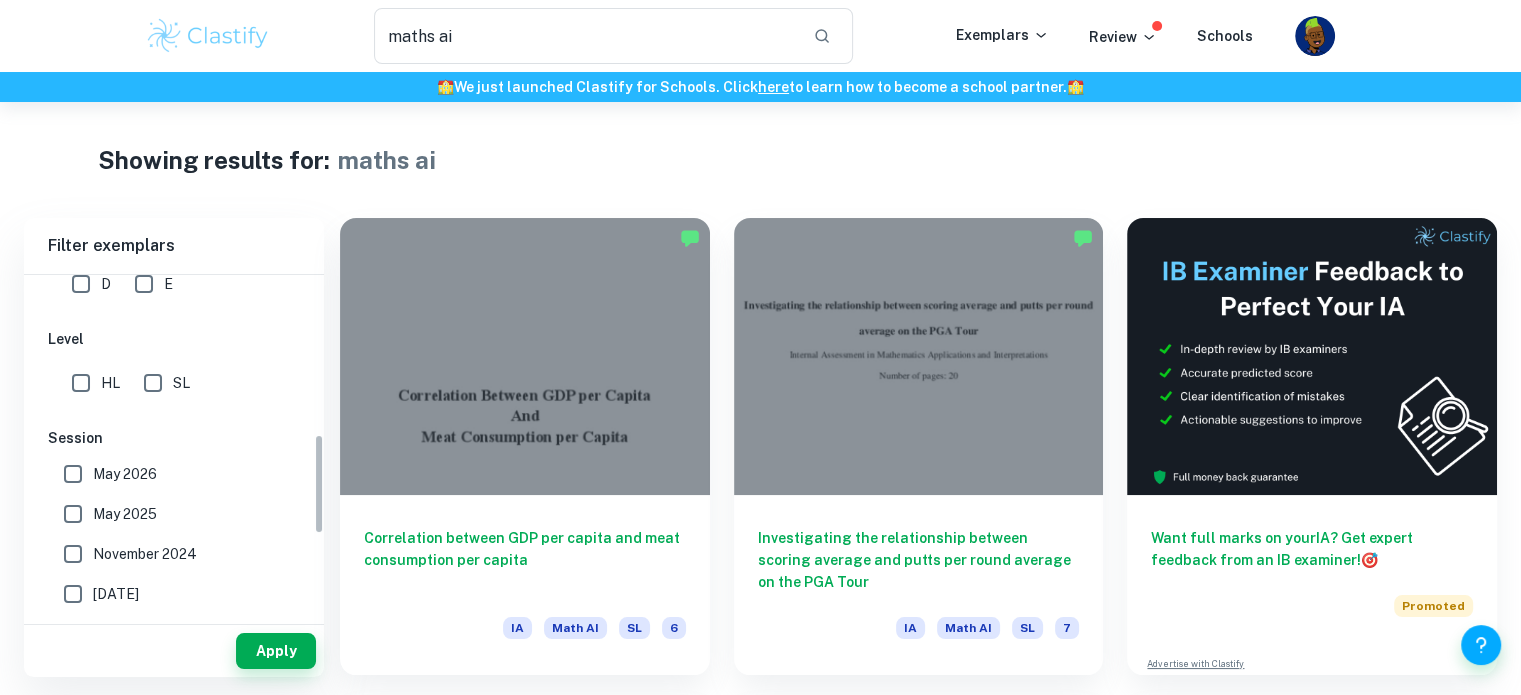 scroll, scrollTop: 544, scrollLeft: 0, axis: vertical 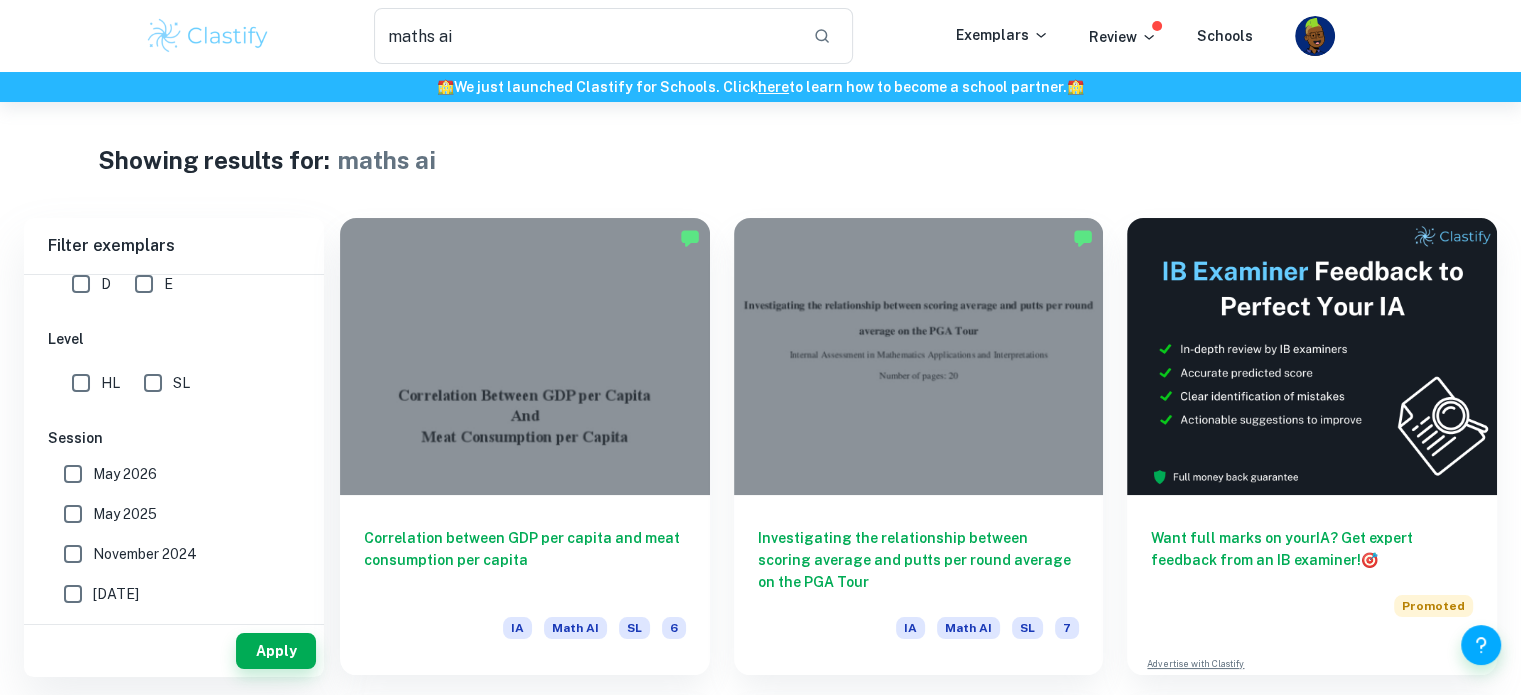 click on "SL" at bounding box center [153, 383] 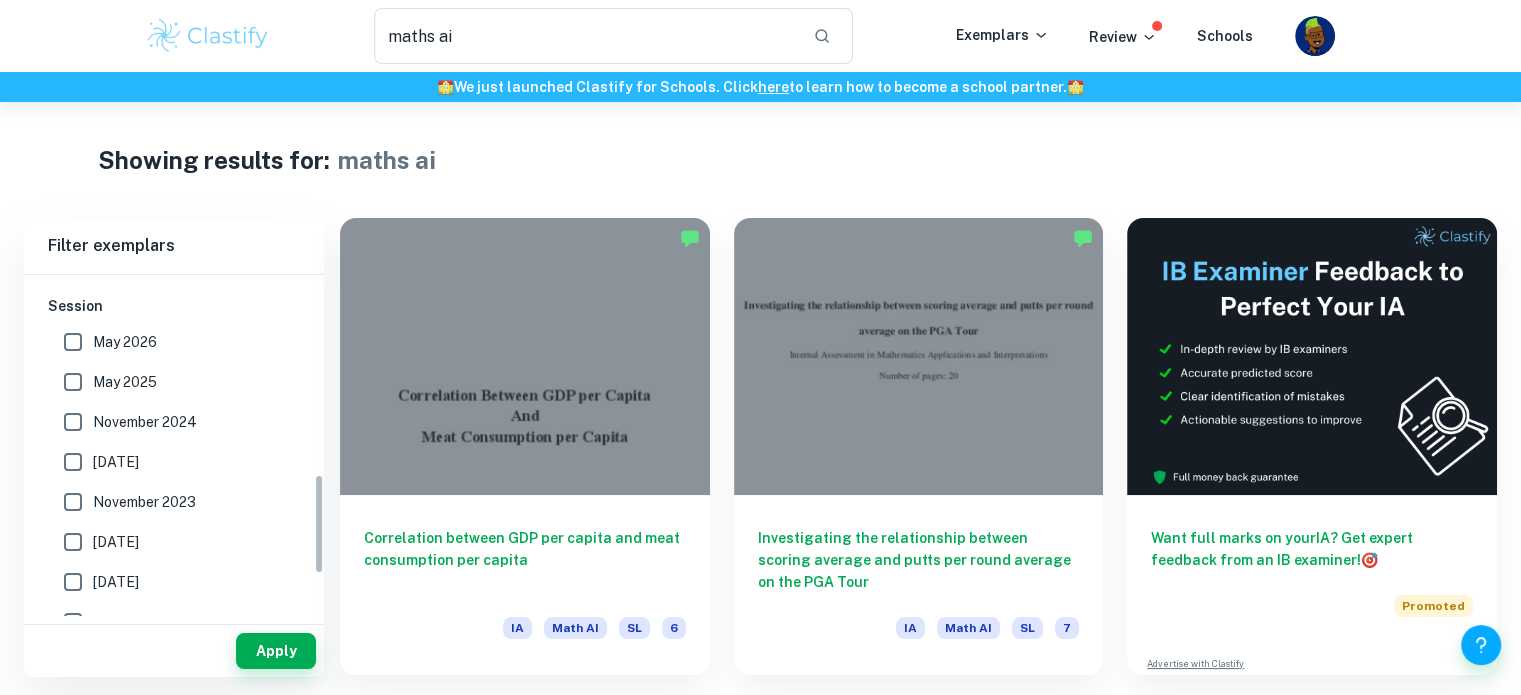 scroll, scrollTop: 676, scrollLeft: 0, axis: vertical 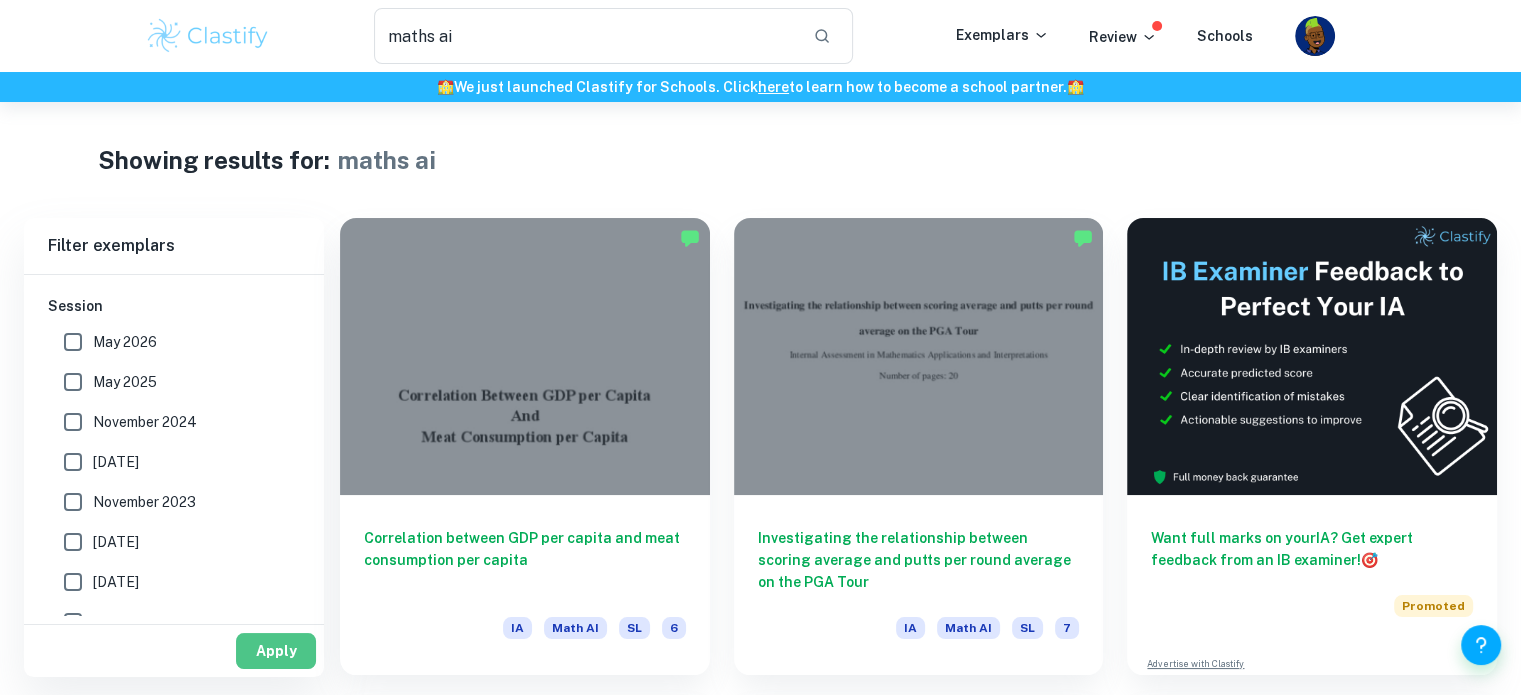 click on "Apply" at bounding box center (276, 651) 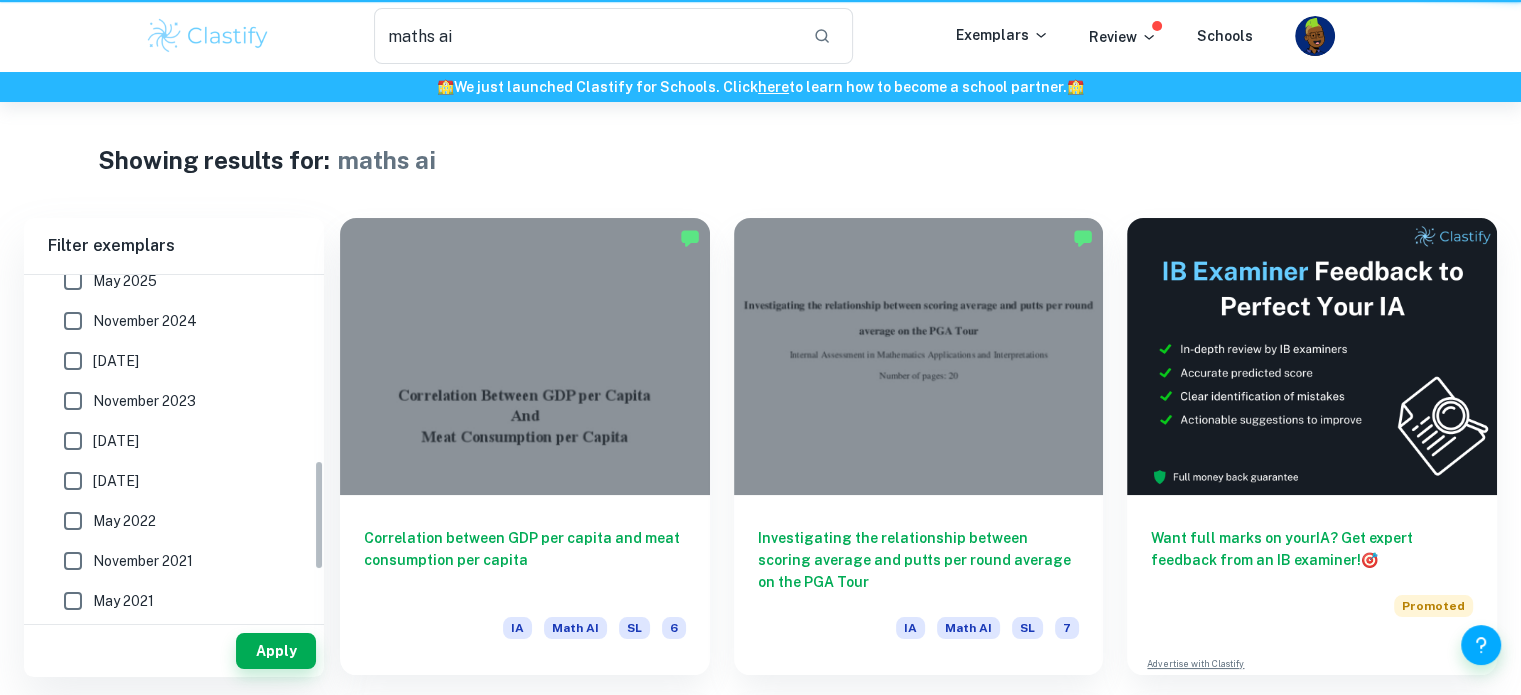 scroll, scrollTop: 576, scrollLeft: 0, axis: vertical 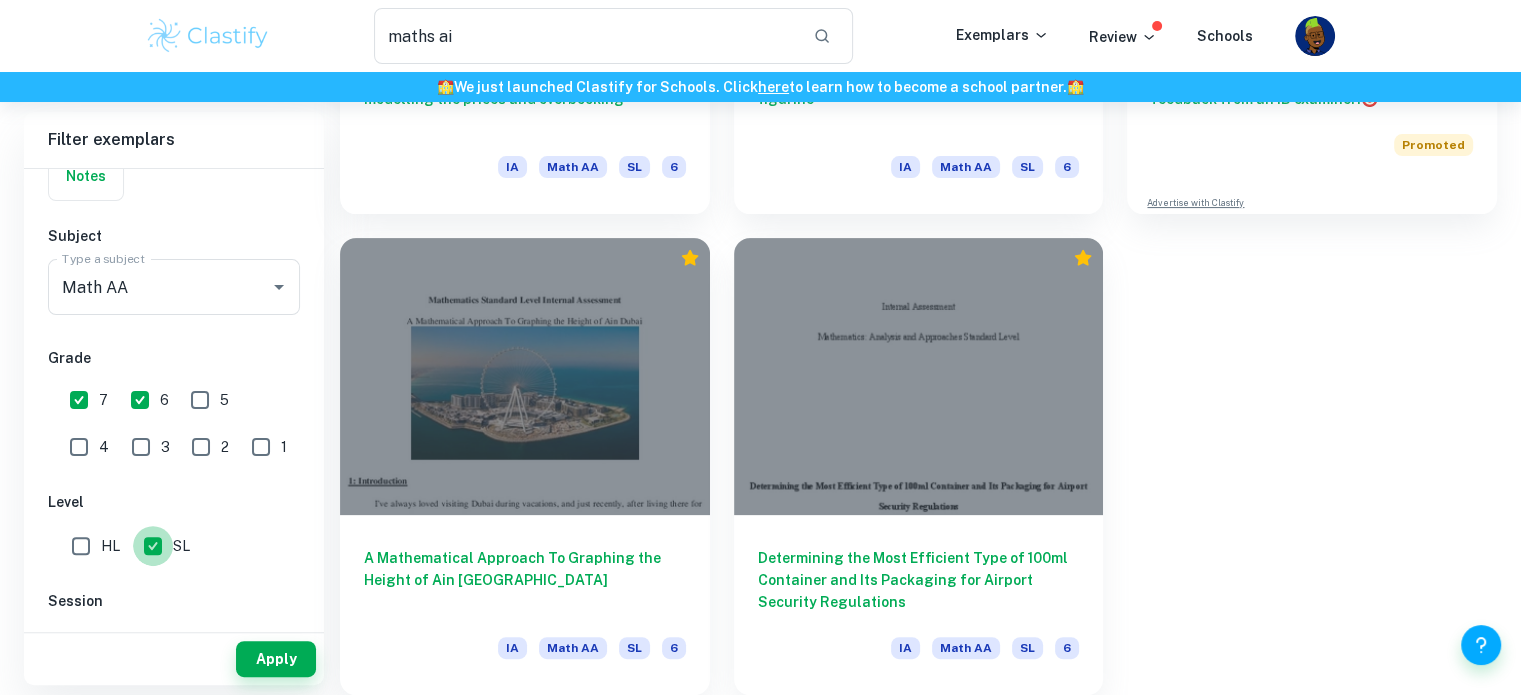 click on "SL" at bounding box center [153, 546] 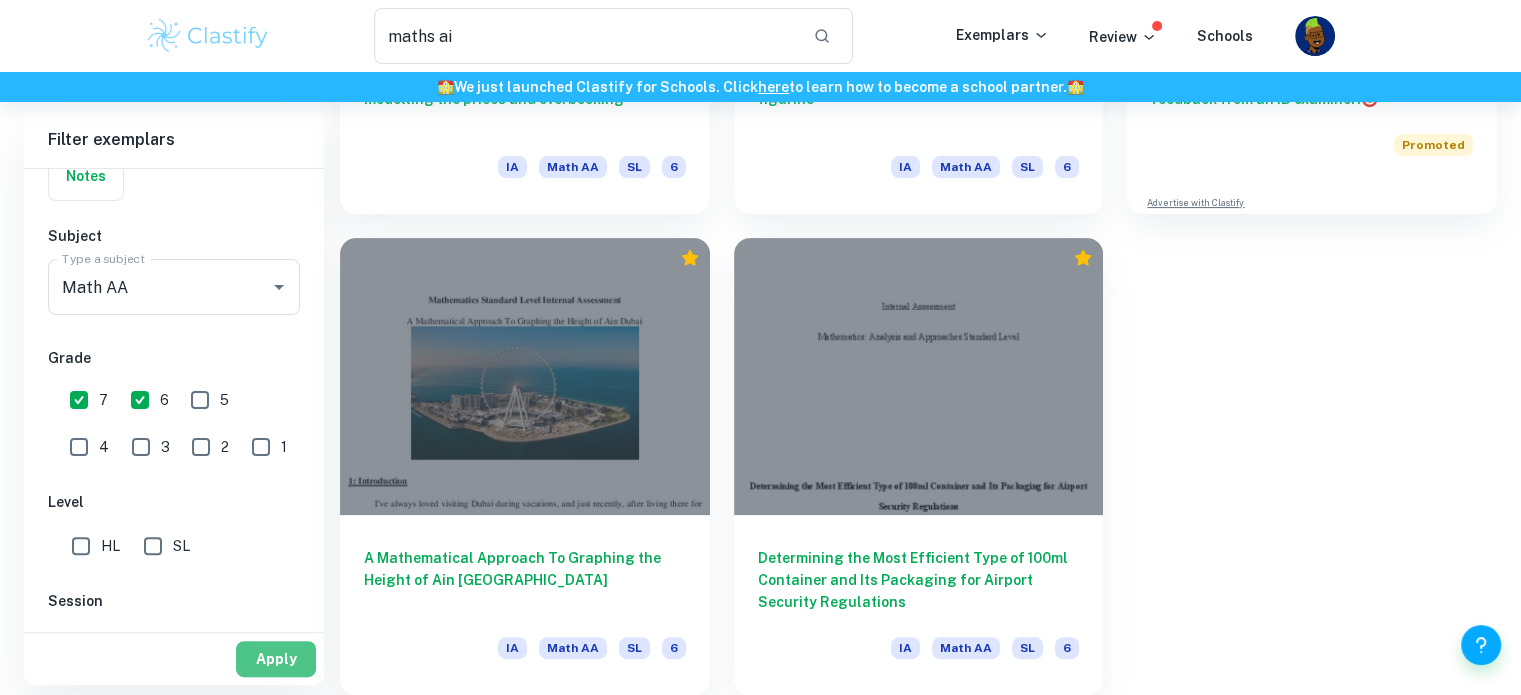 click on "Apply" at bounding box center [276, 659] 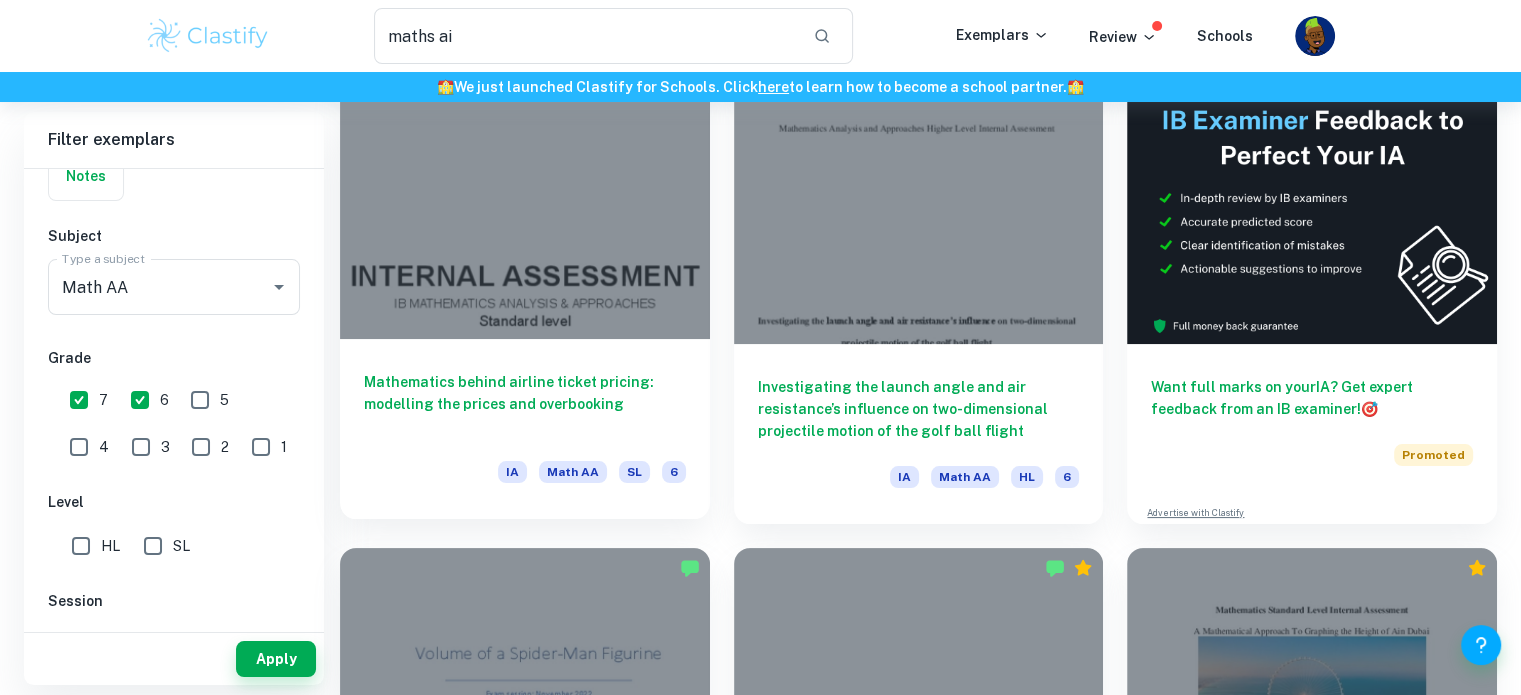 scroll, scrollTop: 152, scrollLeft: 0, axis: vertical 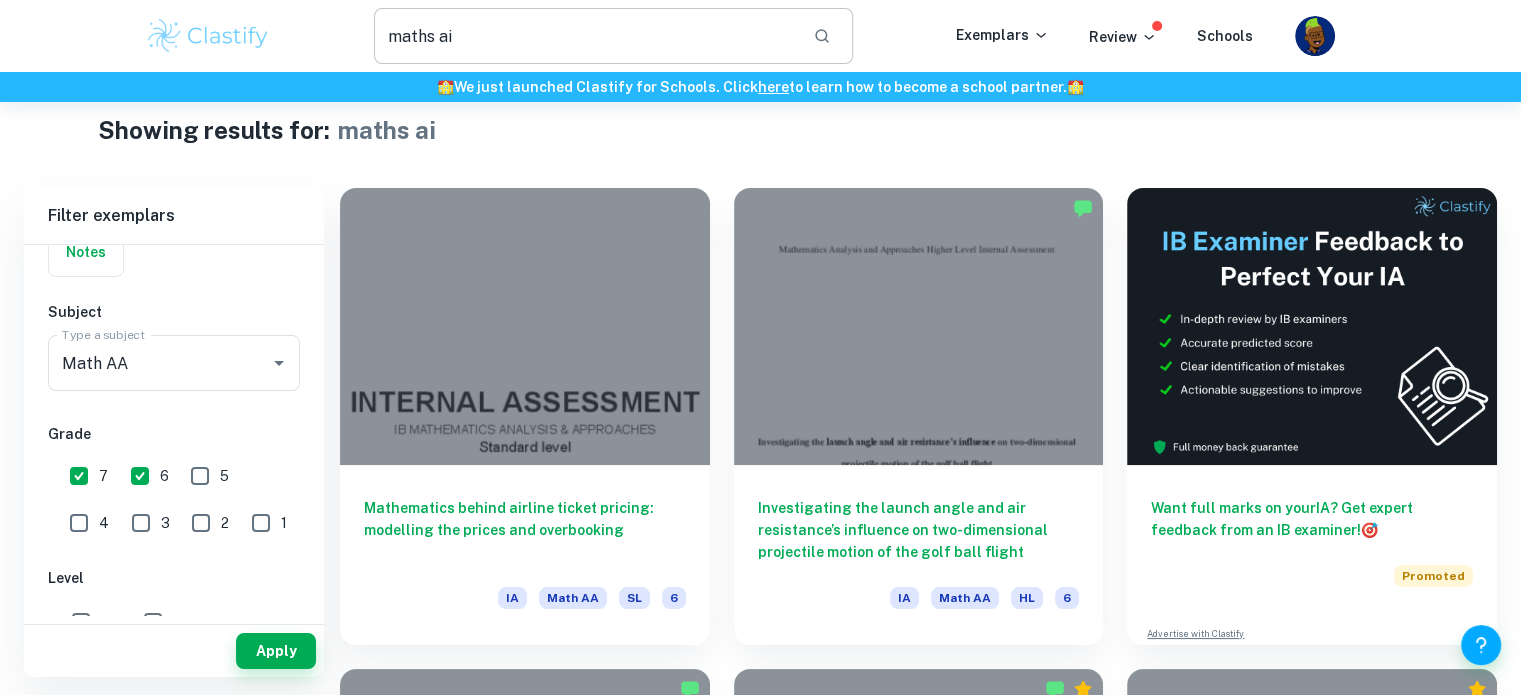 click on "maths ai" at bounding box center [585, 36] 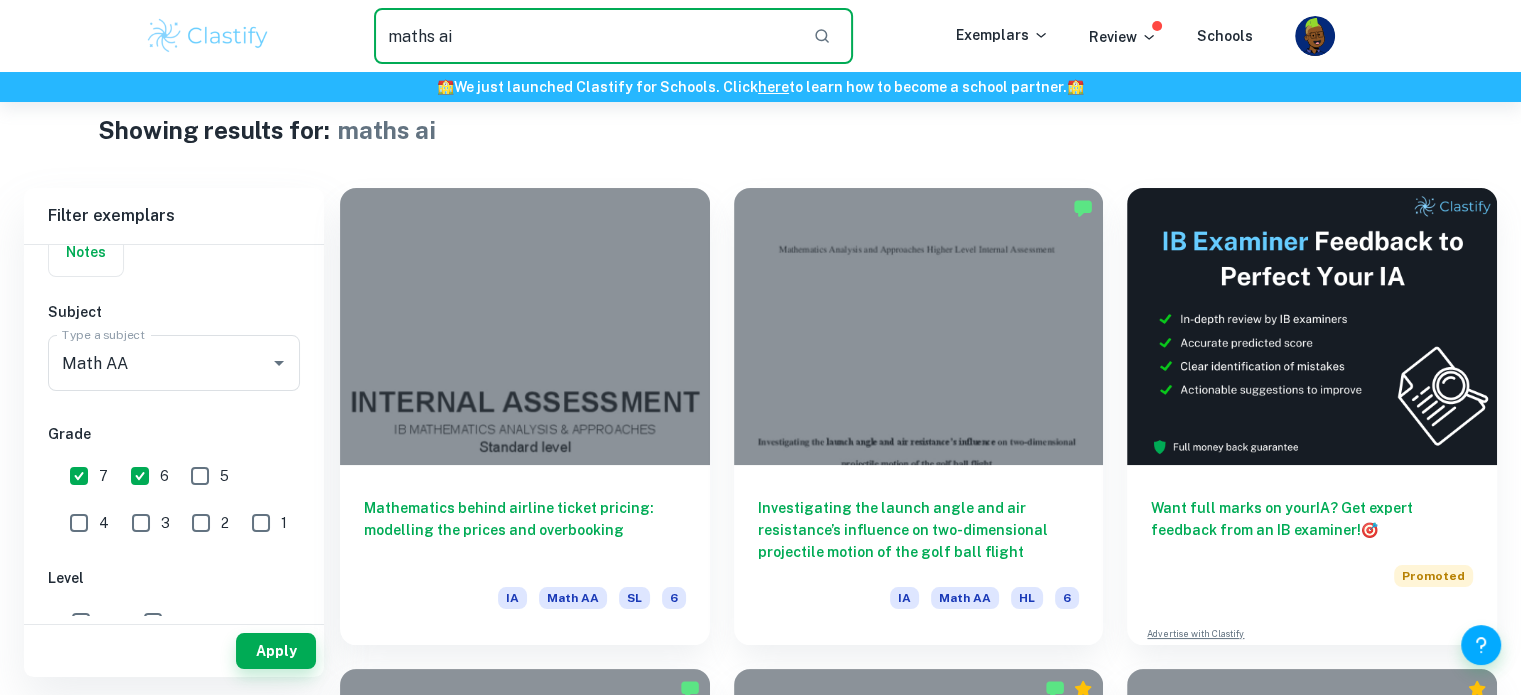 click on "maths ai" at bounding box center [585, 36] 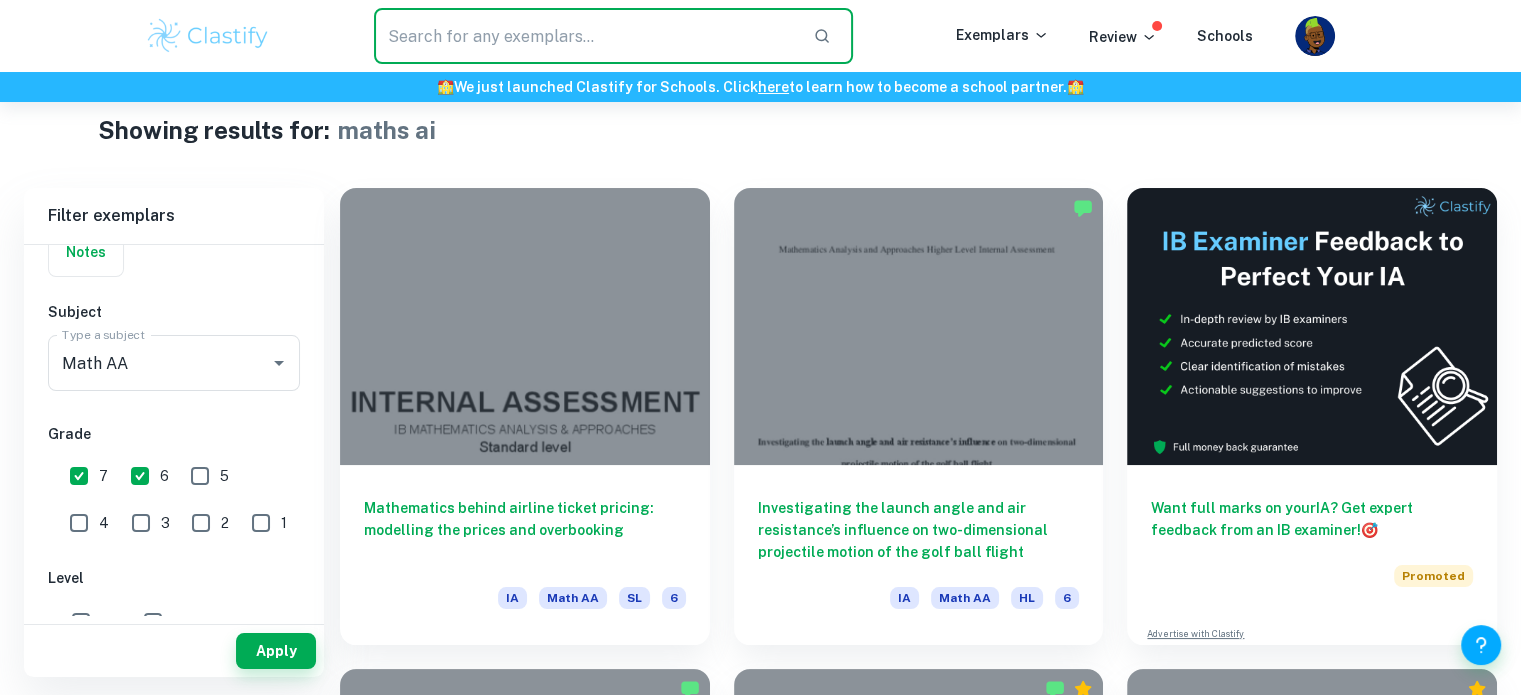 type 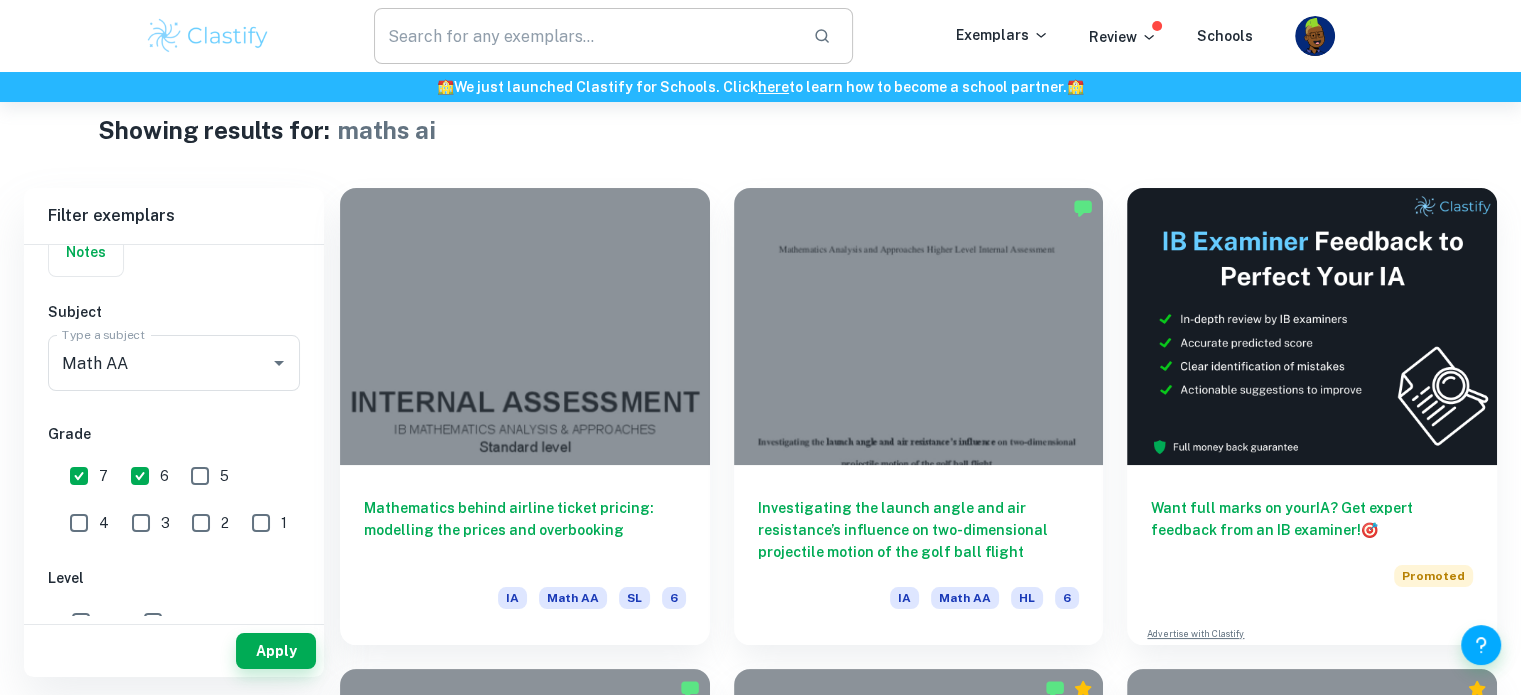click 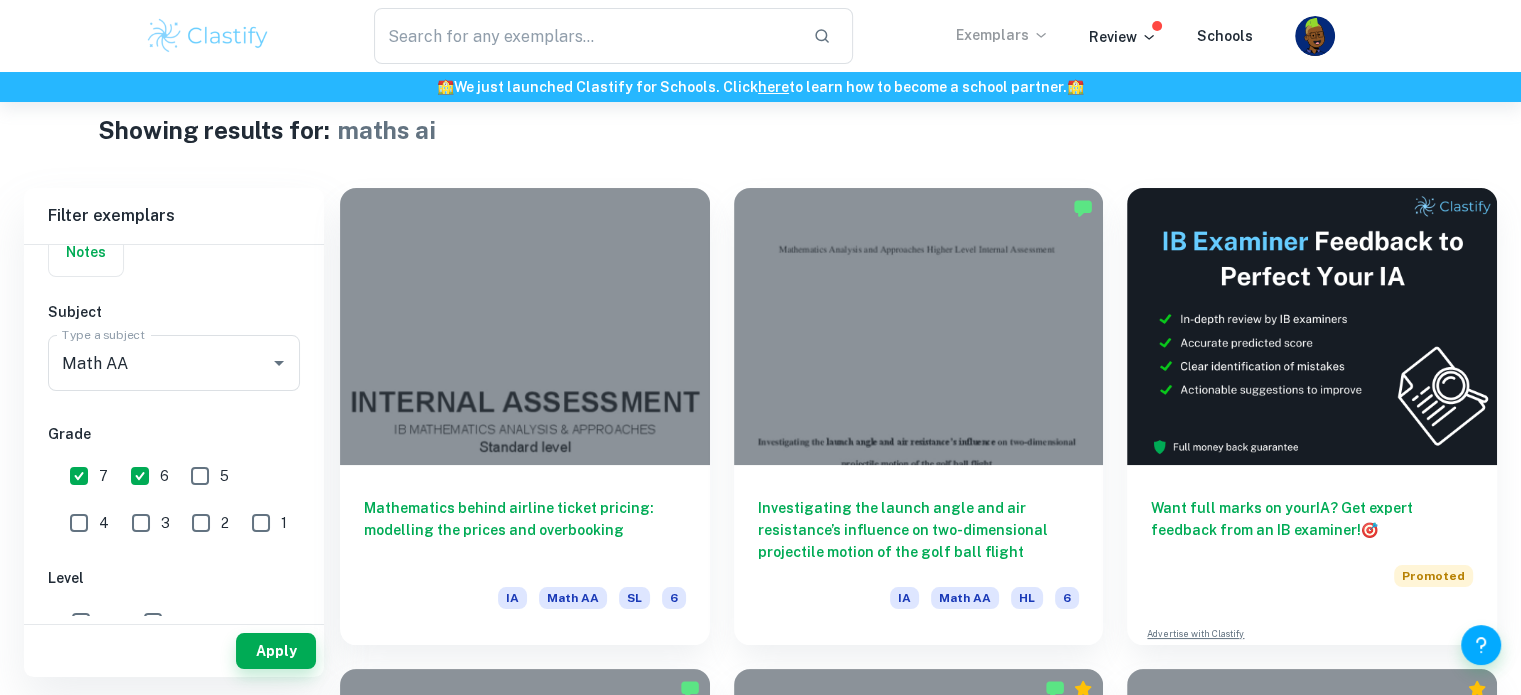 click on "Exemplars" at bounding box center [1002, 35] 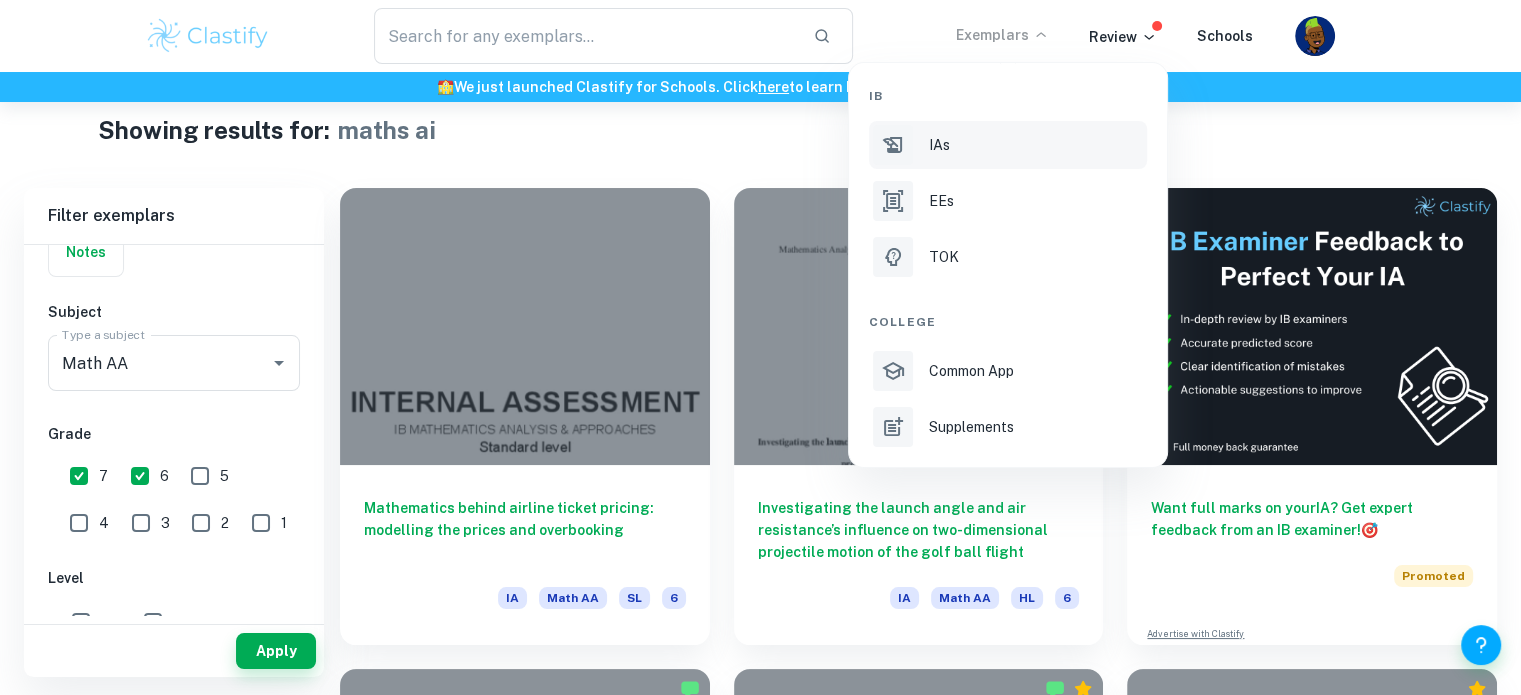 click on "IAs" at bounding box center (1008, 145) 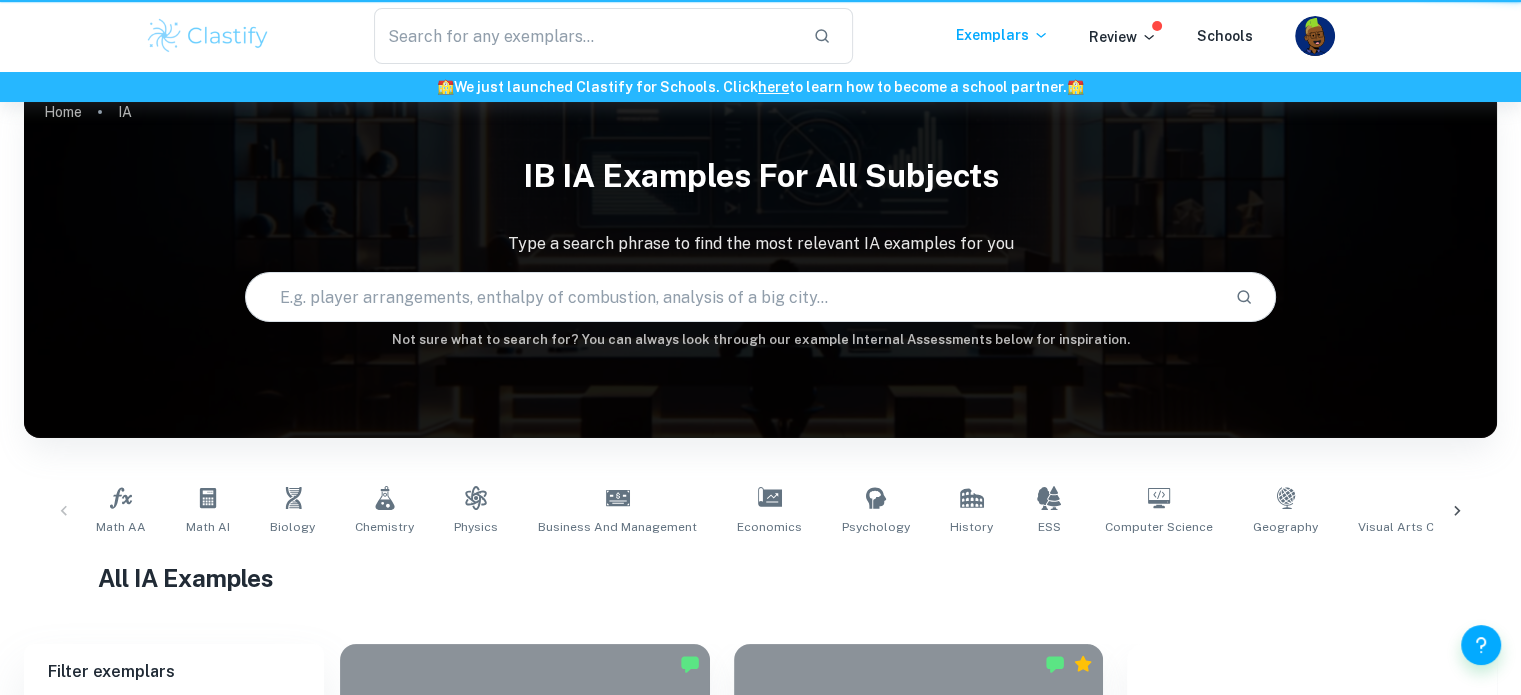 scroll, scrollTop: 0, scrollLeft: 0, axis: both 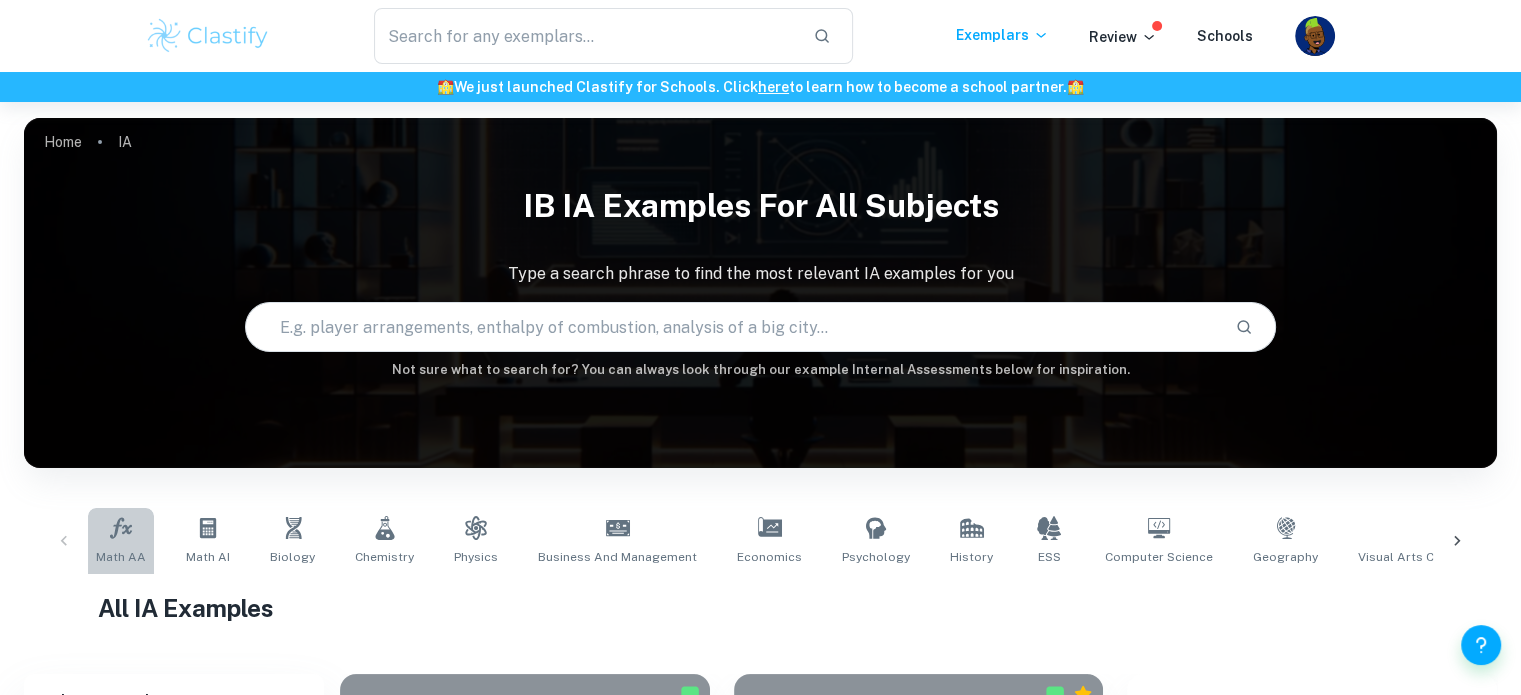click 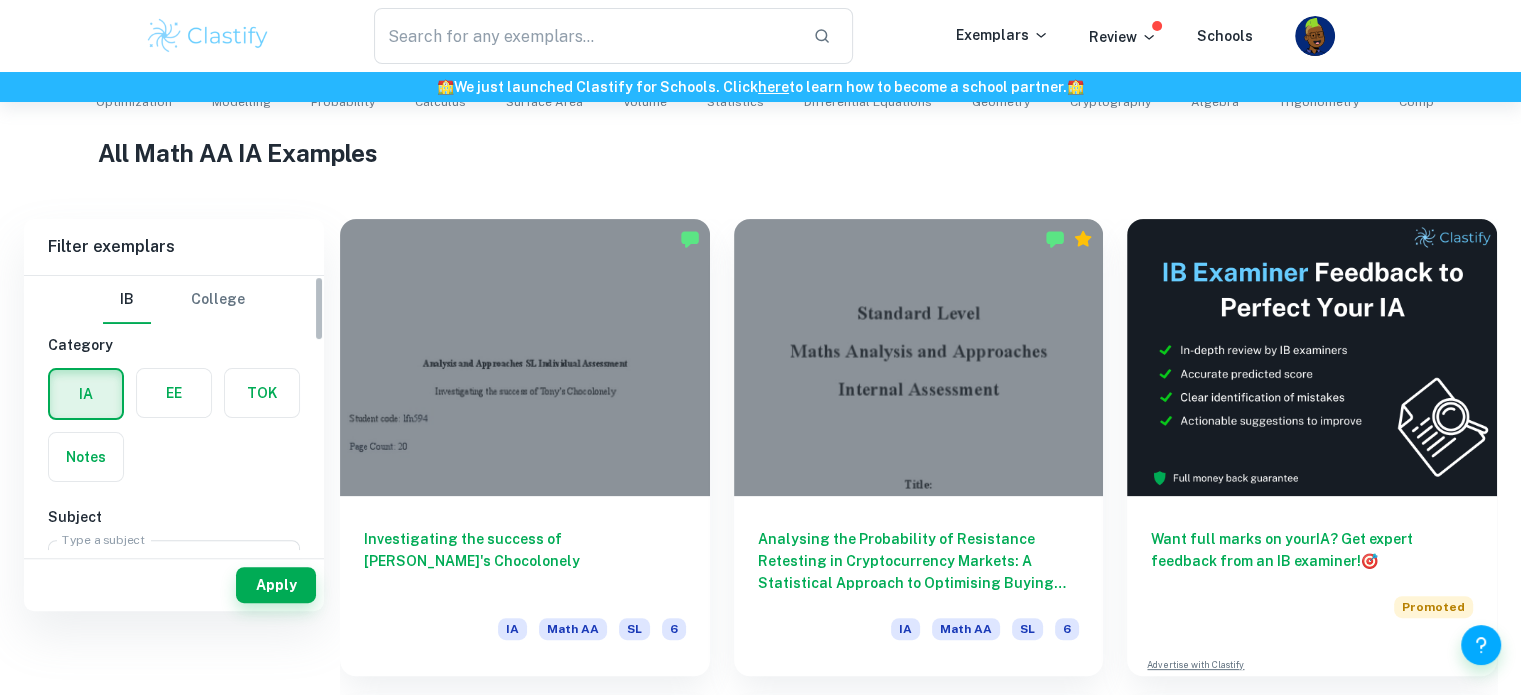 scroll, scrollTop: 312, scrollLeft: 0, axis: vertical 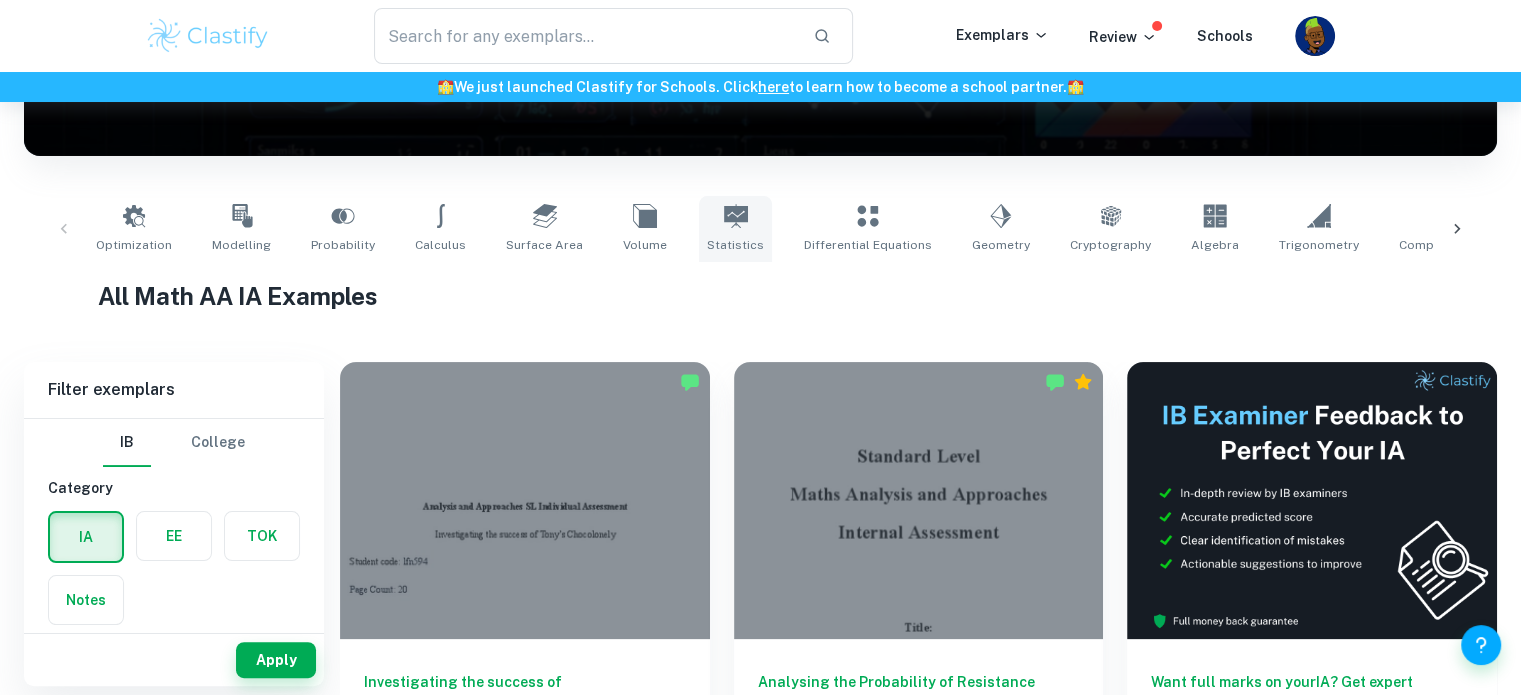 click 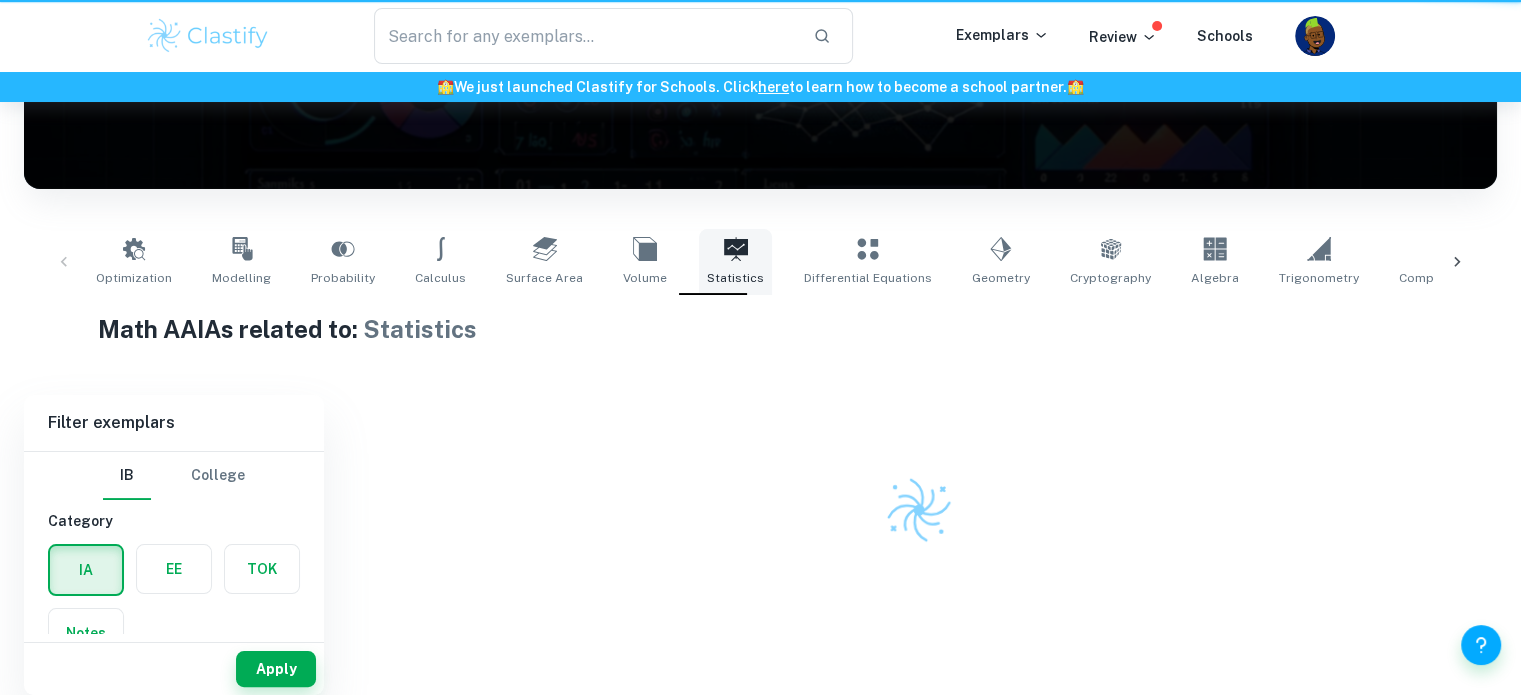 type on "Statistics" 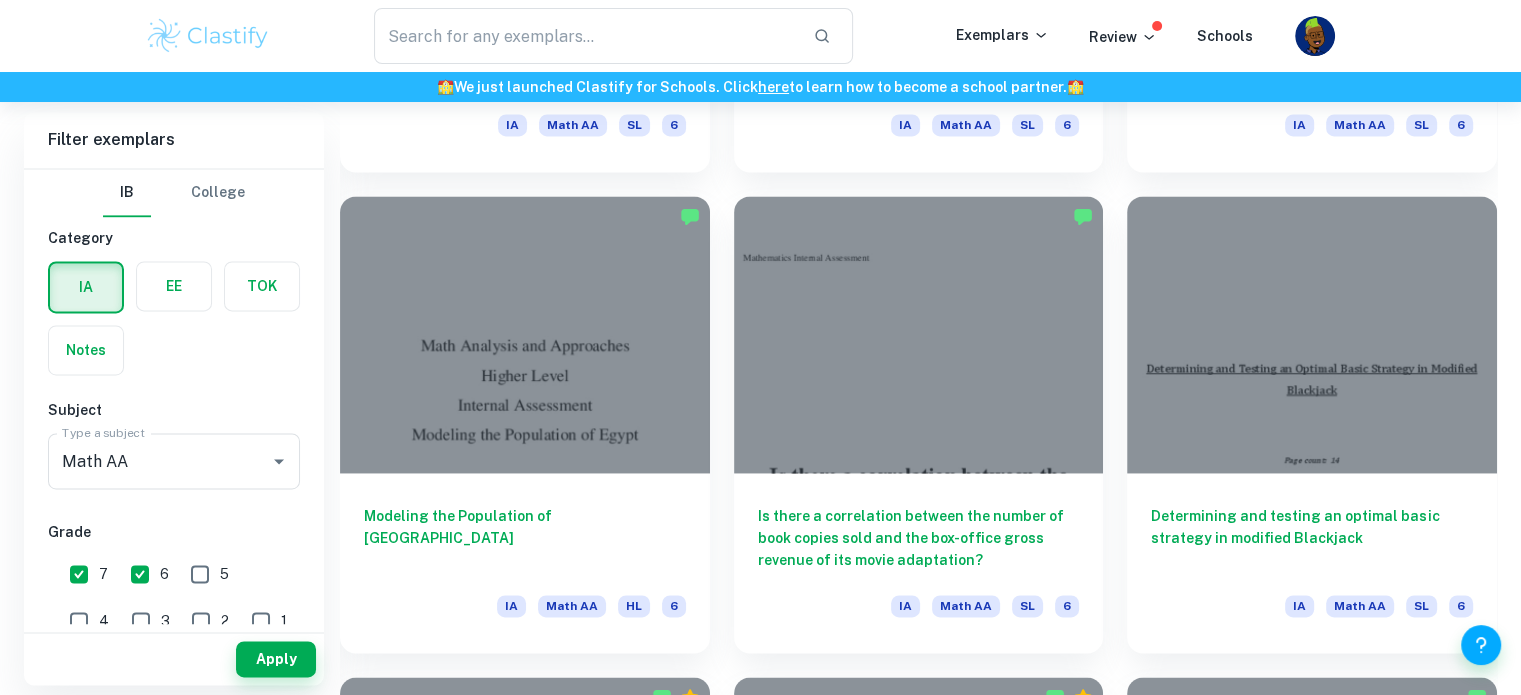 scroll, scrollTop: 2886, scrollLeft: 0, axis: vertical 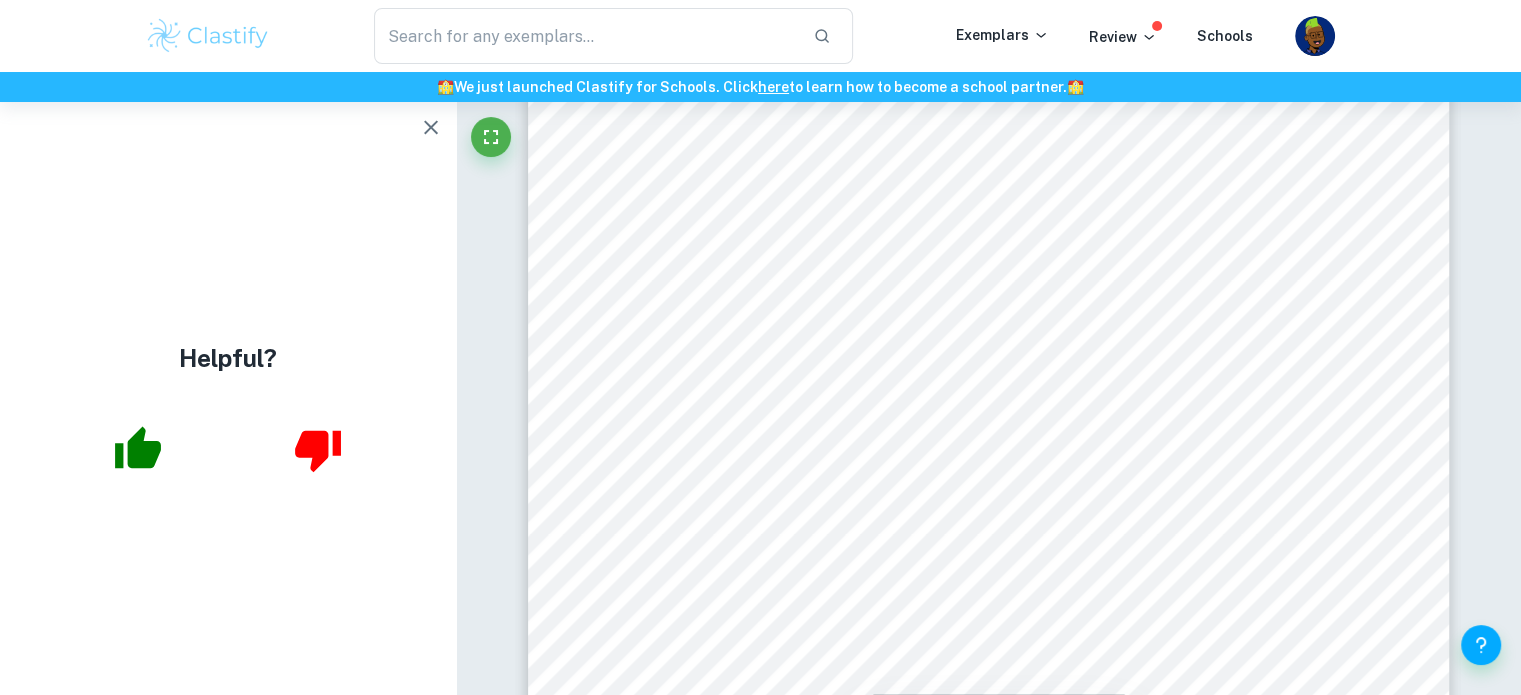 click 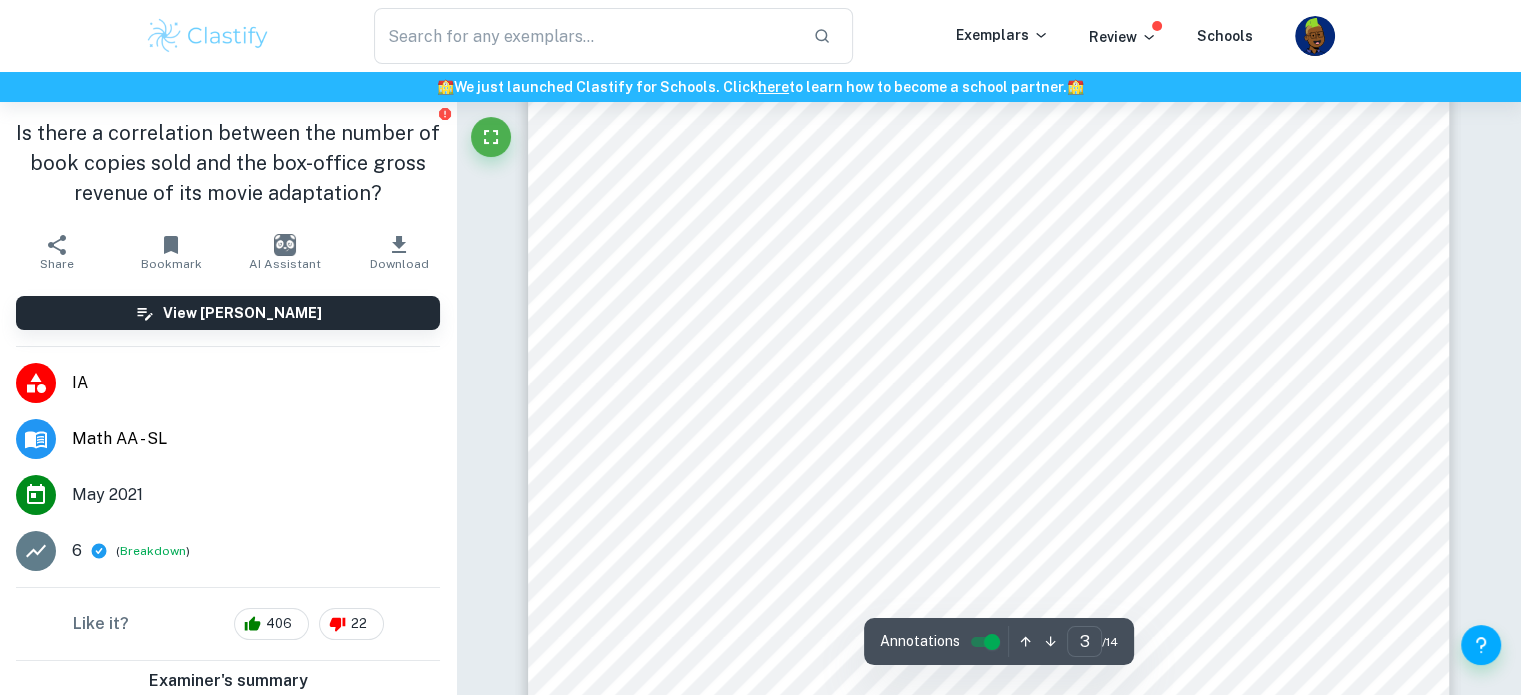 scroll, scrollTop: 3008, scrollLeft: 0, axis: vertical 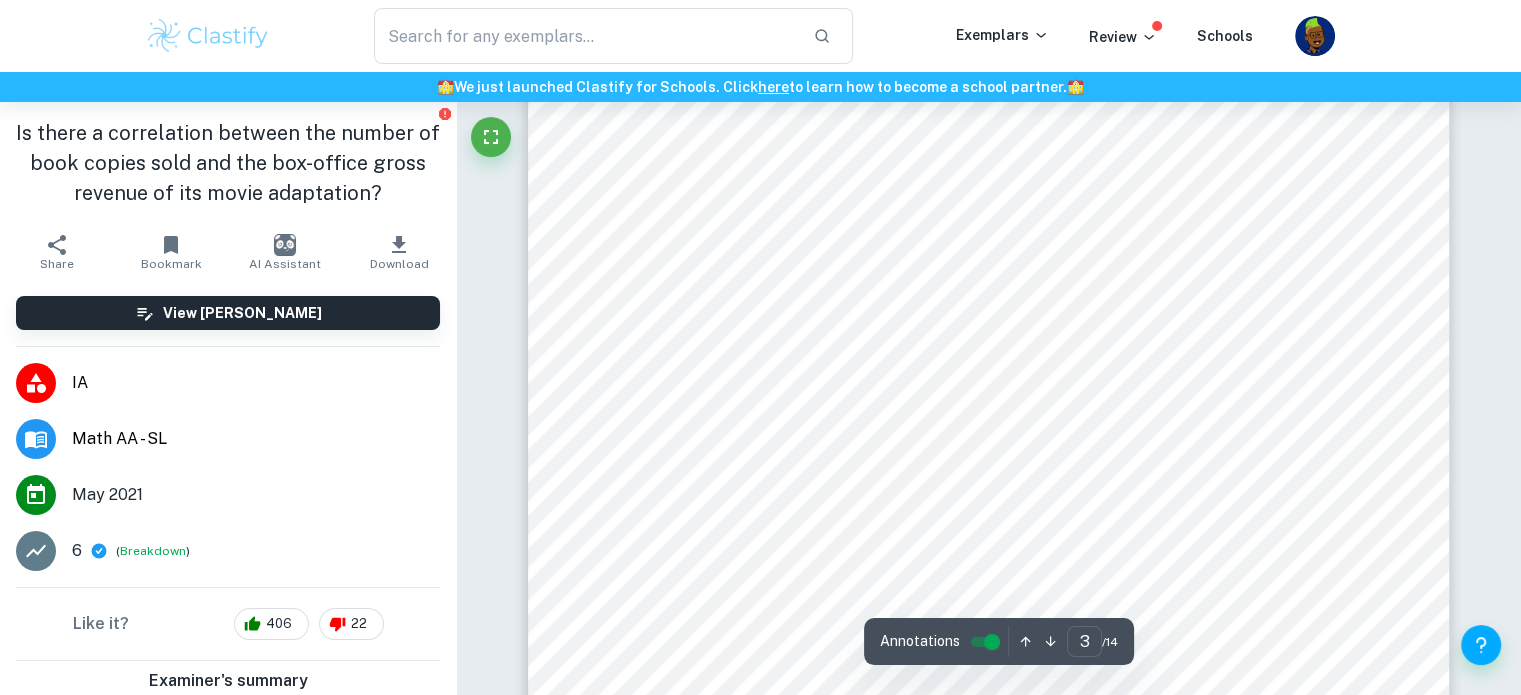 drag, startPoint x: 796, startPoint y: 317, endPoint x: 830, endPoint y: 174, distance: 146.98639 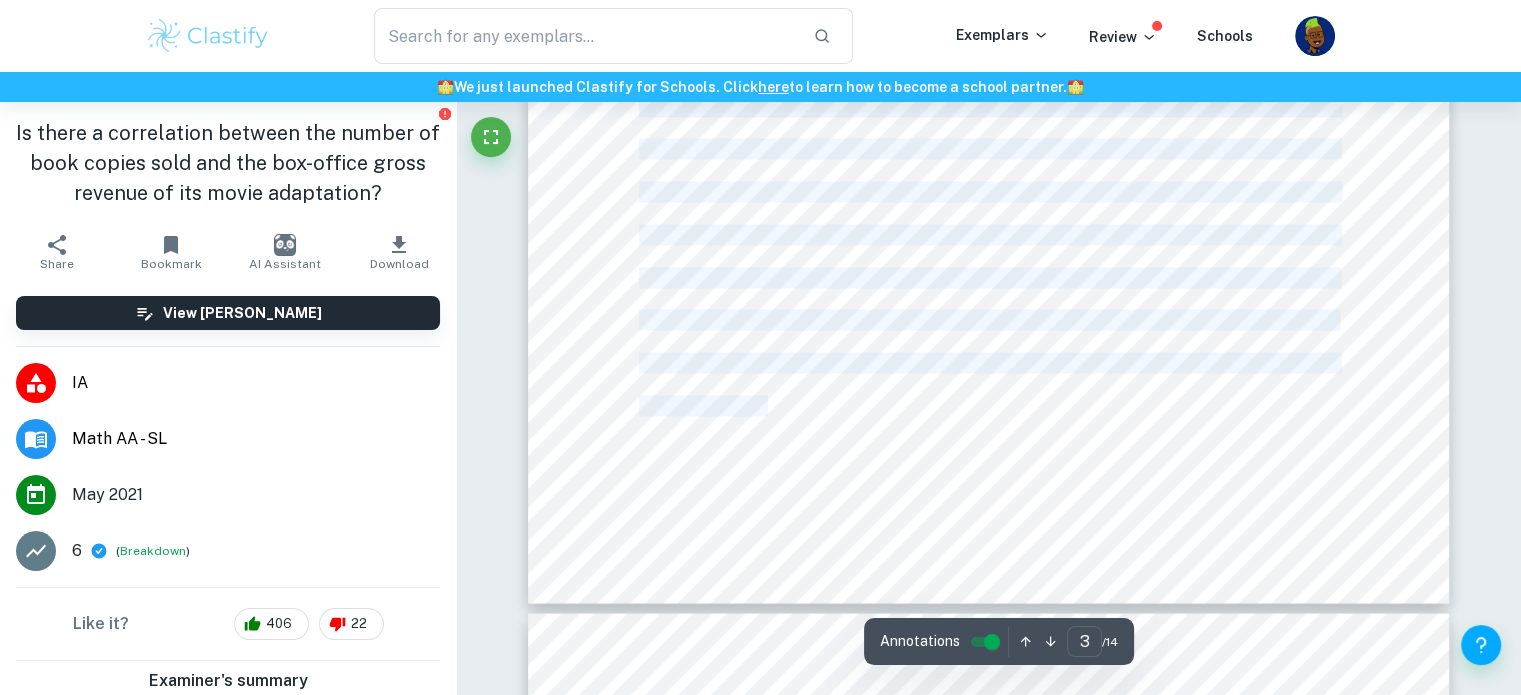 scroll, scrollTop: 3598, scrollLeft: 0, axis: vertical 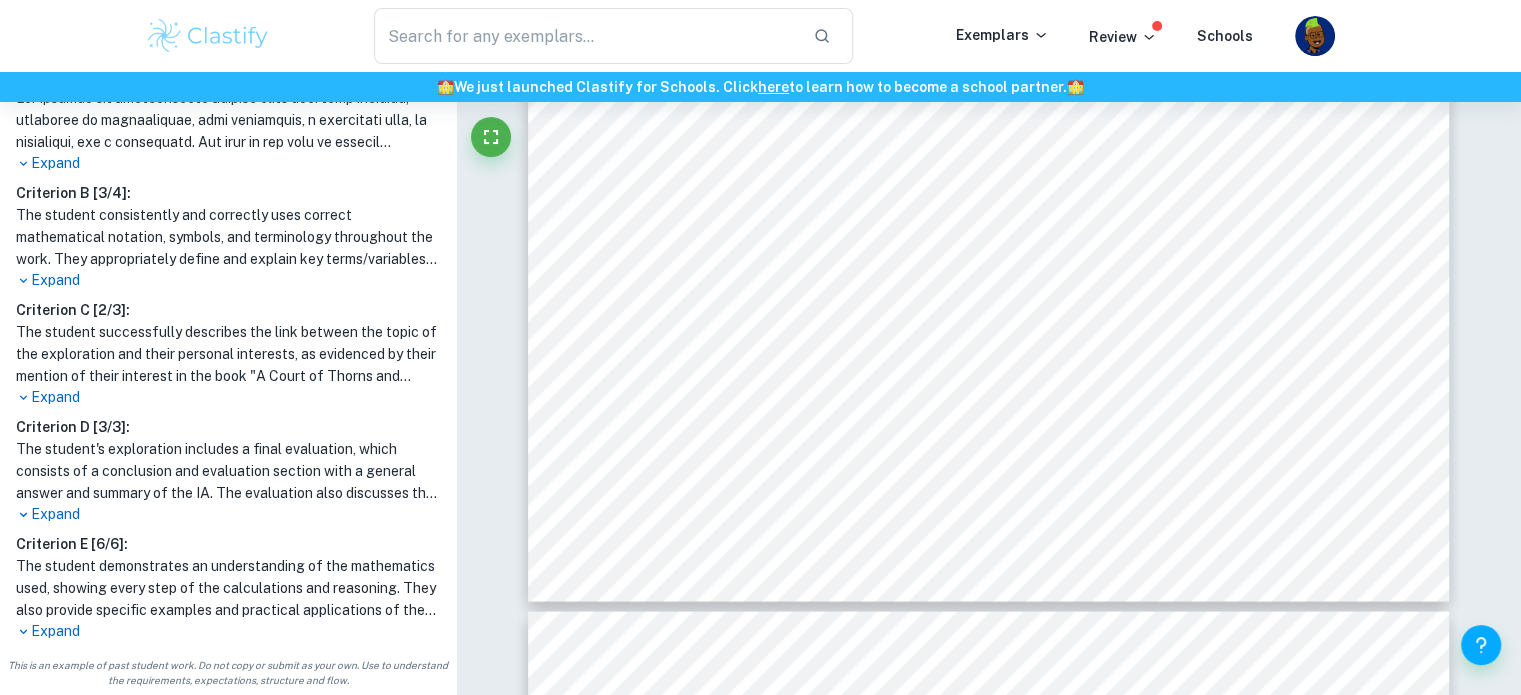 click on "Expand" at bounding box center (228, 397) 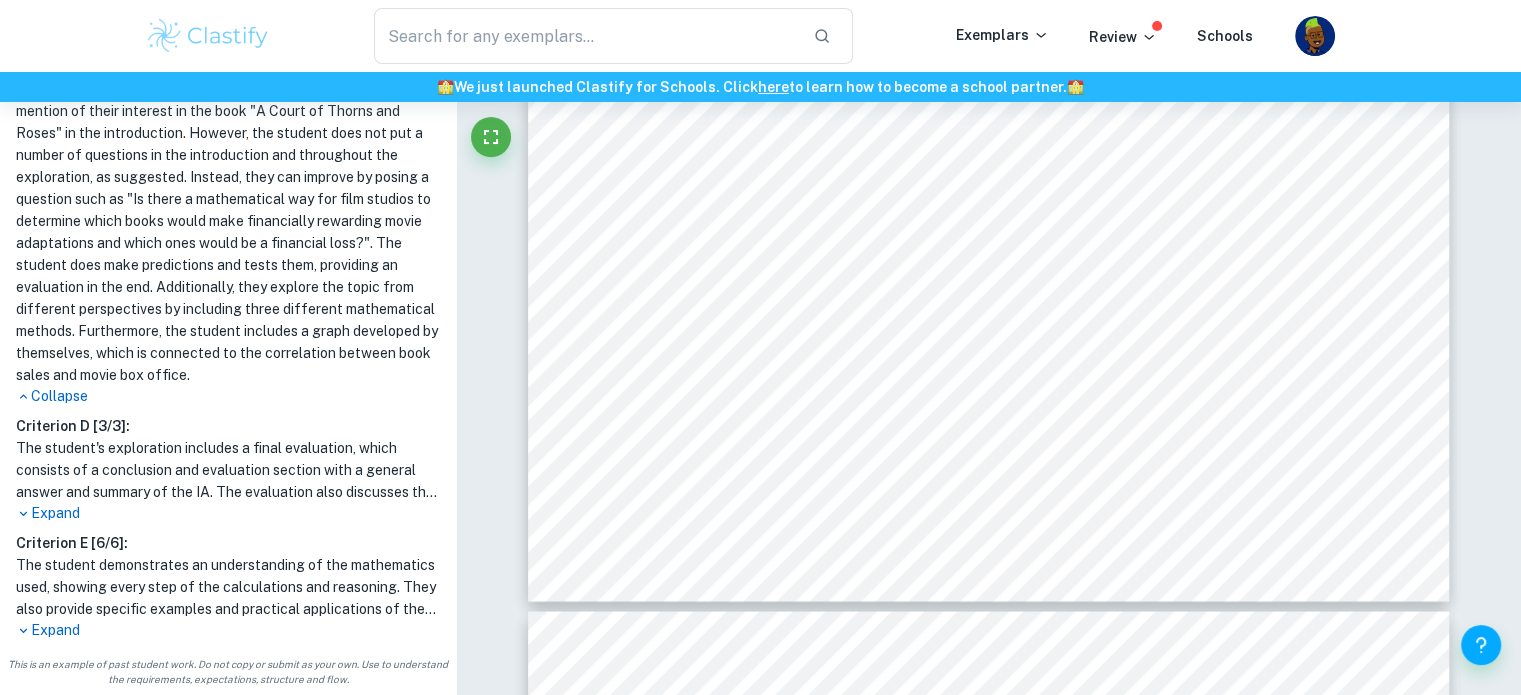 scroll, scrollTop: 921, scrollLeft: 0, axis: vertical 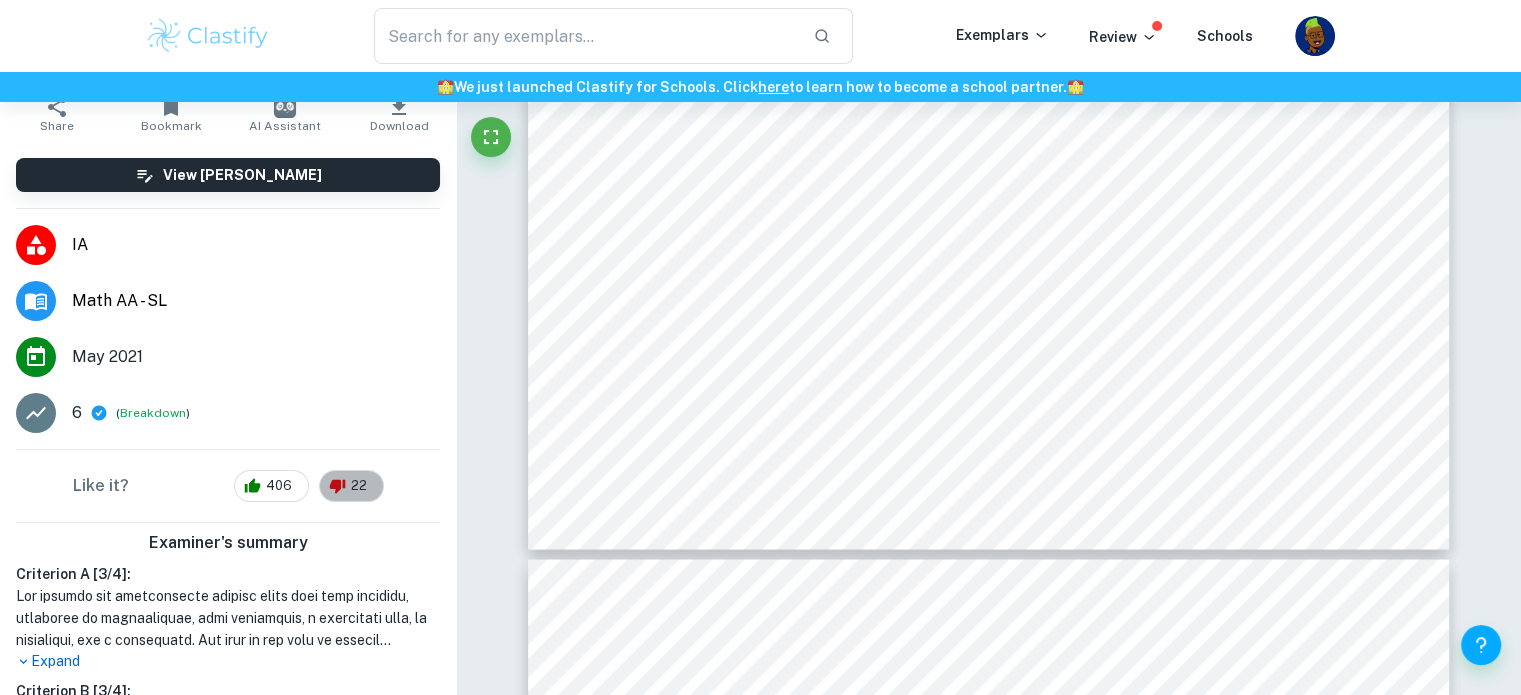 click on "22" at bounding box center [351, 486] 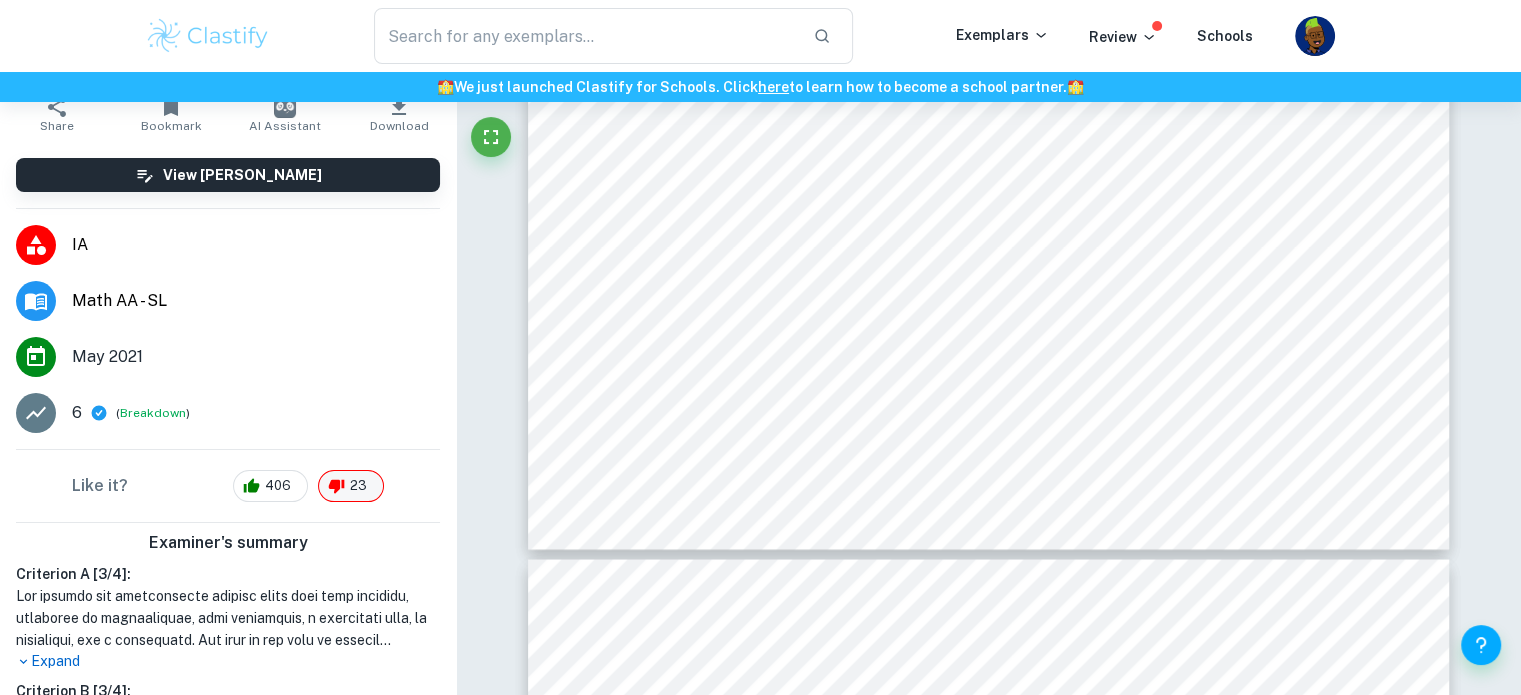 scroll, scrollTop: 342, scrollLeft: 0, axis: vertical 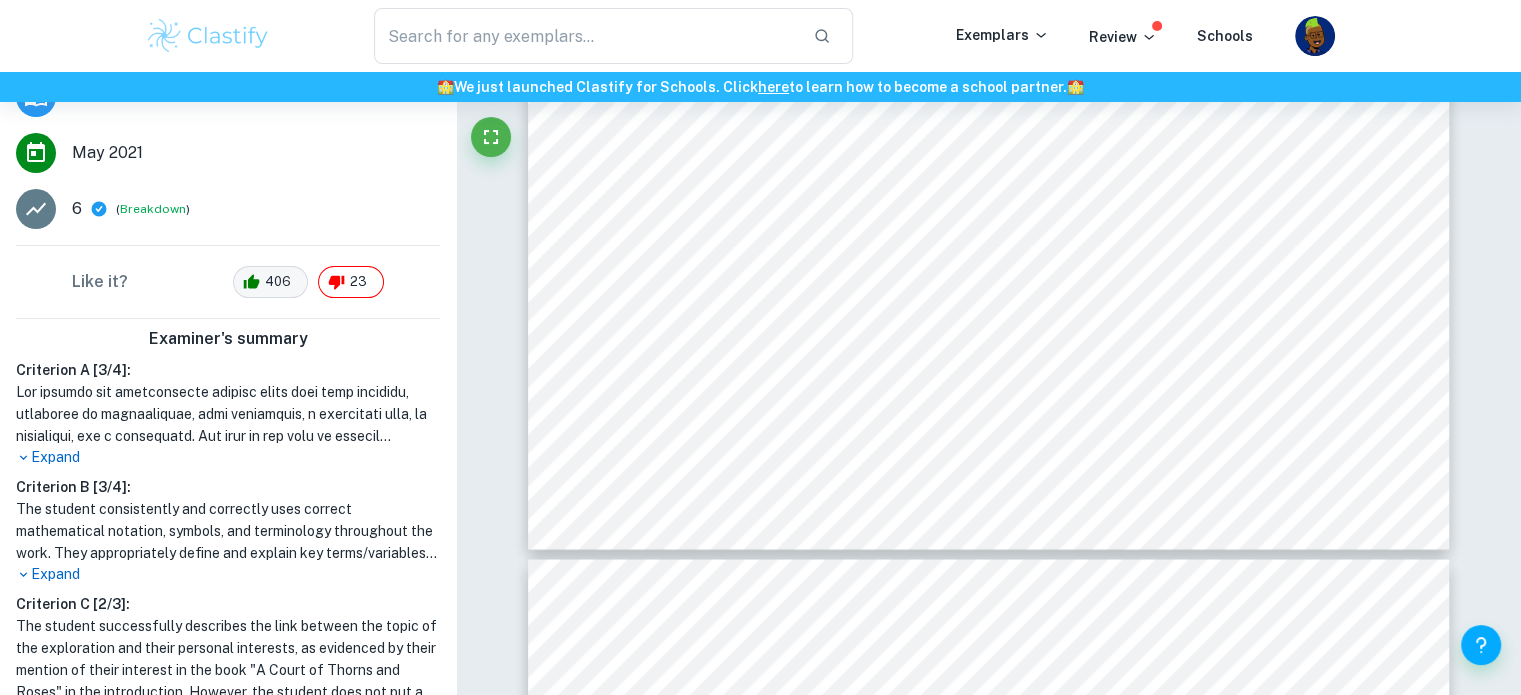 click on "406" at bounding box center (278, 282) 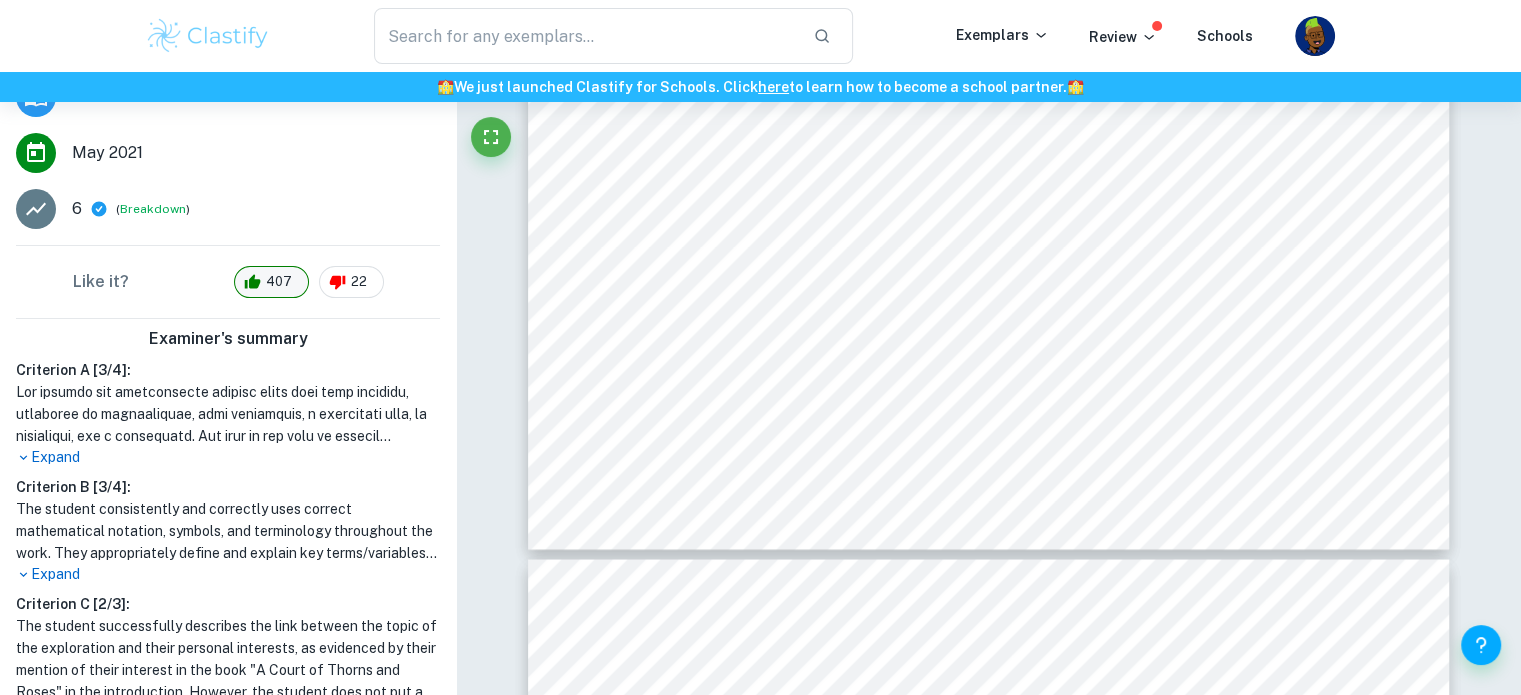 click on "407" at bounding box center (279, 282) 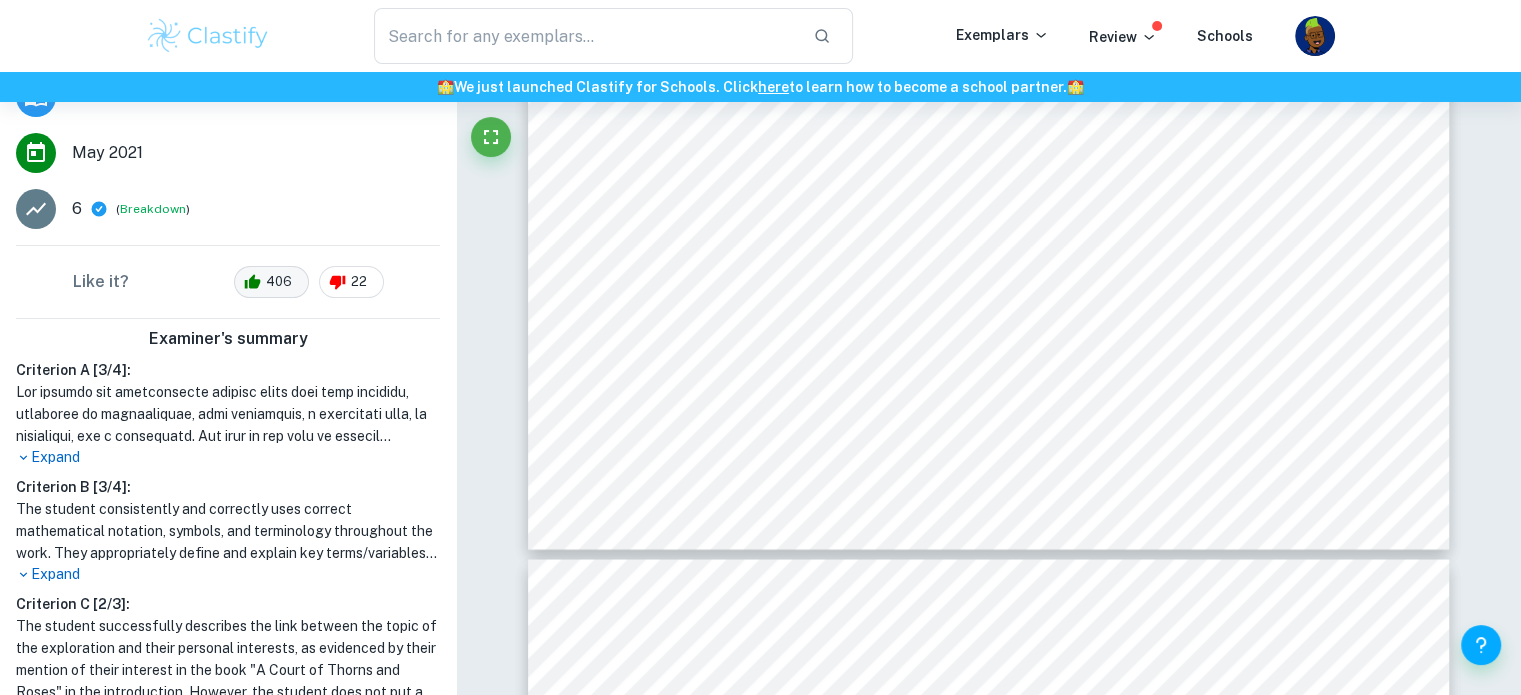 click on "406" at bounding box center (271, 282) 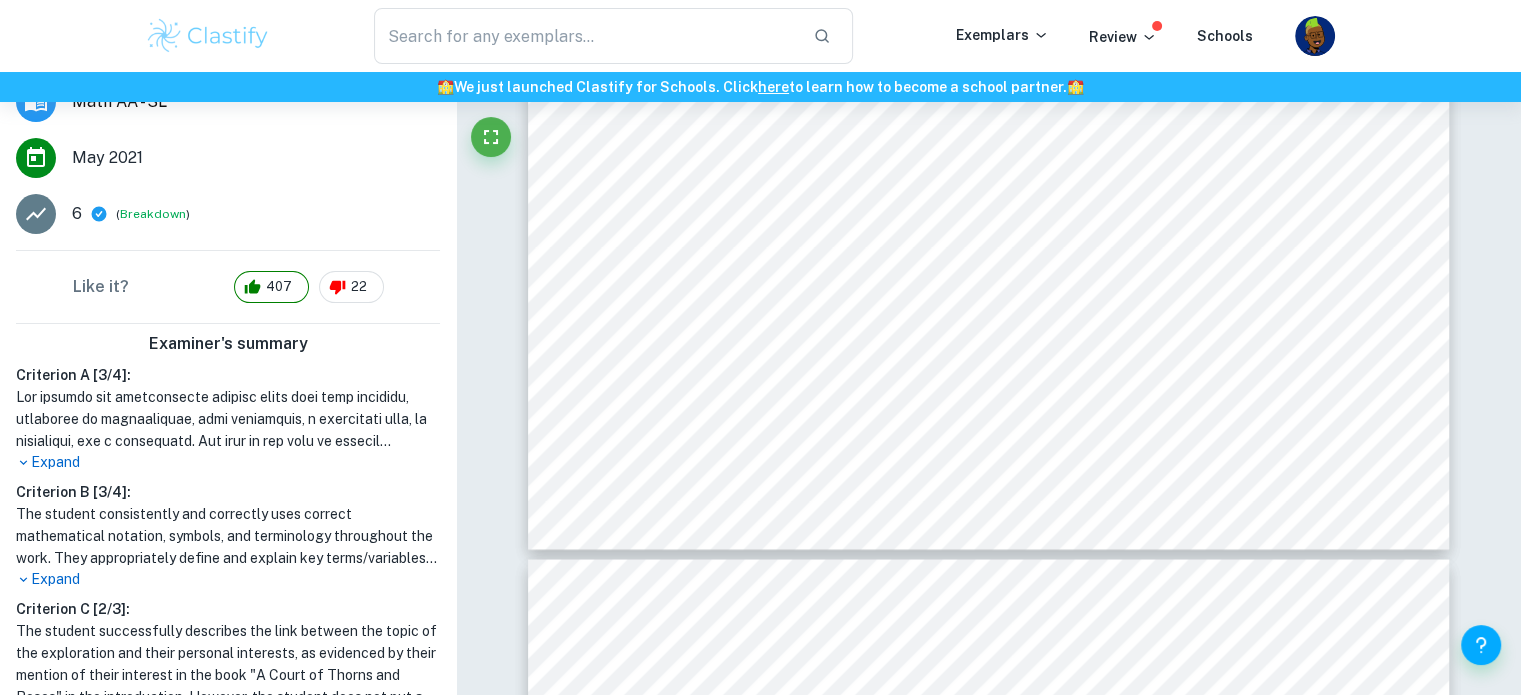 scroll, scrollTop: 0, scrollLeft: 0, axis: both 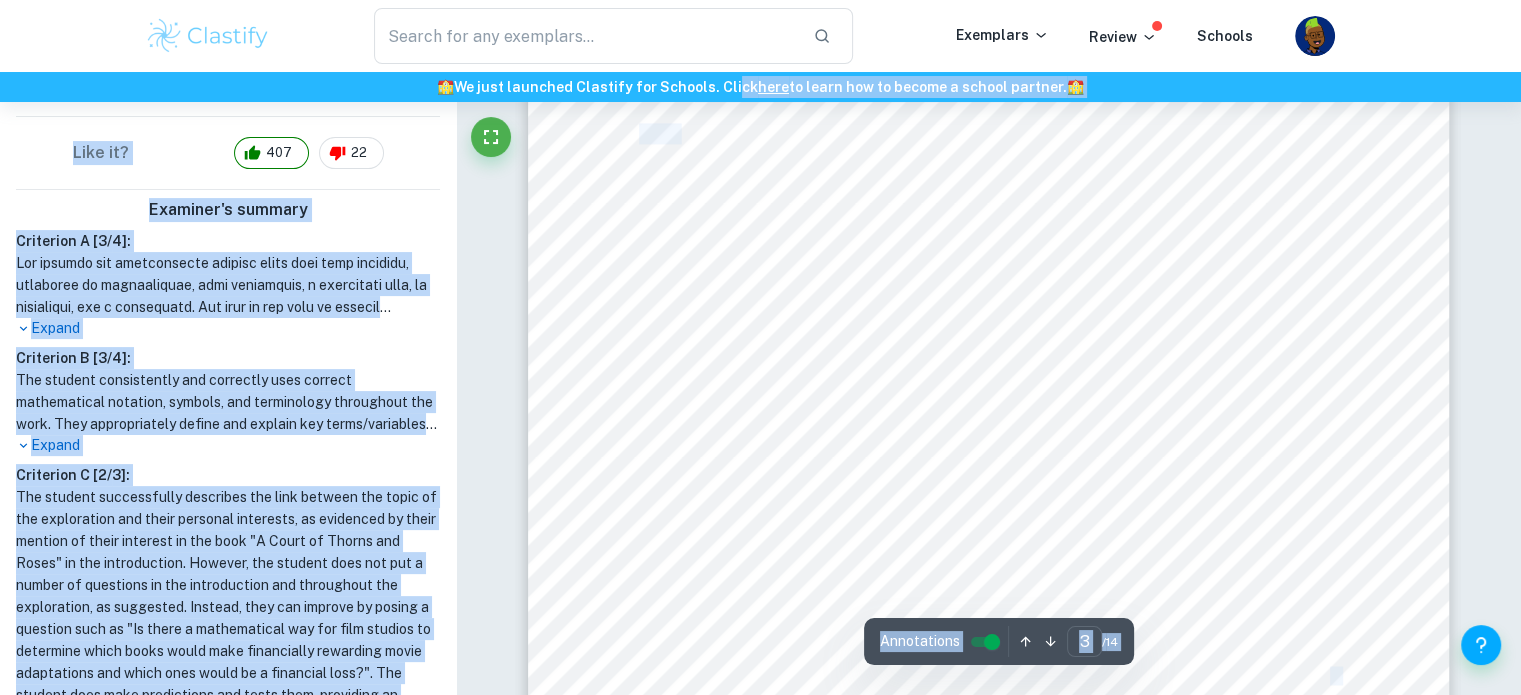 drag, startPoint x: 828, startPoint y: 562, endPoint x: 683, endPoint y: 144, distance: 442.4353 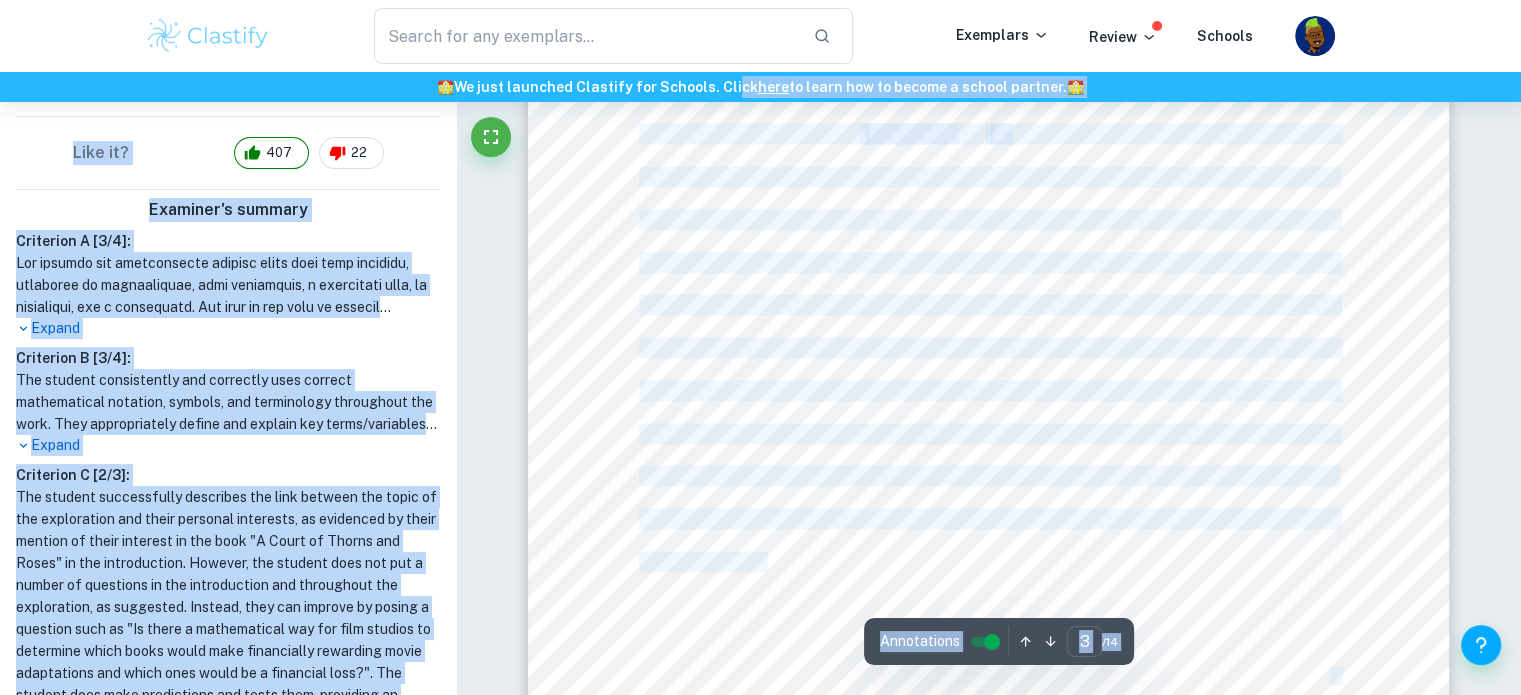 click on "3 Introduction Reading is a hobby I recently became passionate about over the last few years. Whether it is science fiction, romance, fantasy, or any other genre, to me, books serve as an escape from reality through which I can unleash my imagination when I envision each new literary world. One of my favourite novels ever, titled   A Court of Thorns and Roses , was written by [PERSON_NAME] Mass and published in [DATE]. As I began reading it, I immediately fell in love with the intricacies of the plot and the complexity of the characters to the point where I was so compelled and absorbed by the story, I even forgot I was reading. When I finished the book, I had become so completely immersed within this fictitious world that I   needed   more. There are times when visualizing what I am reading is not enough and therefore I seek to relive these stories by watching their onscreen adaptations. However, not all books are adapted to film, and I was disappointed to learn that   A Court of Thorns and Roses     [US_STATE] Times" at bounding box center [989, 107] 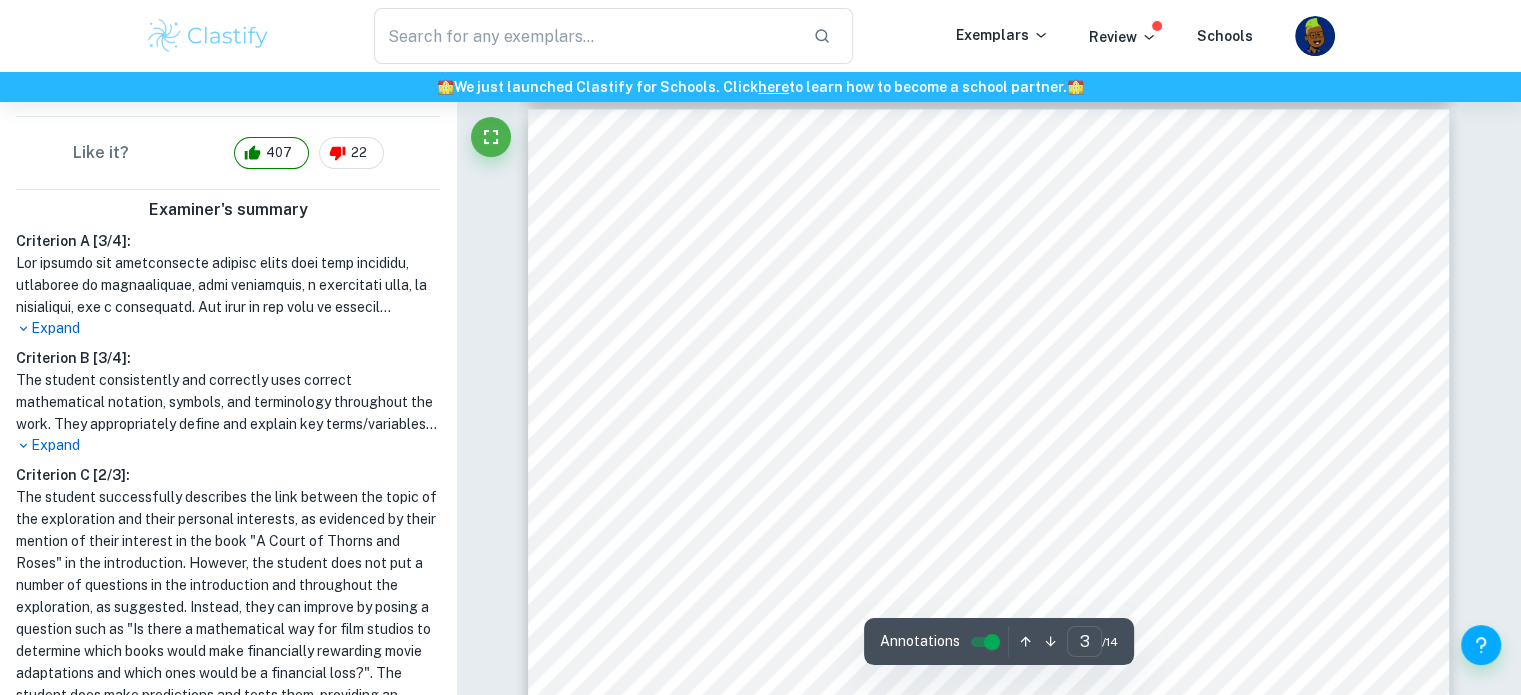 scroll, scrollTop: 2786, scrollLeft: 0, axis: vertical 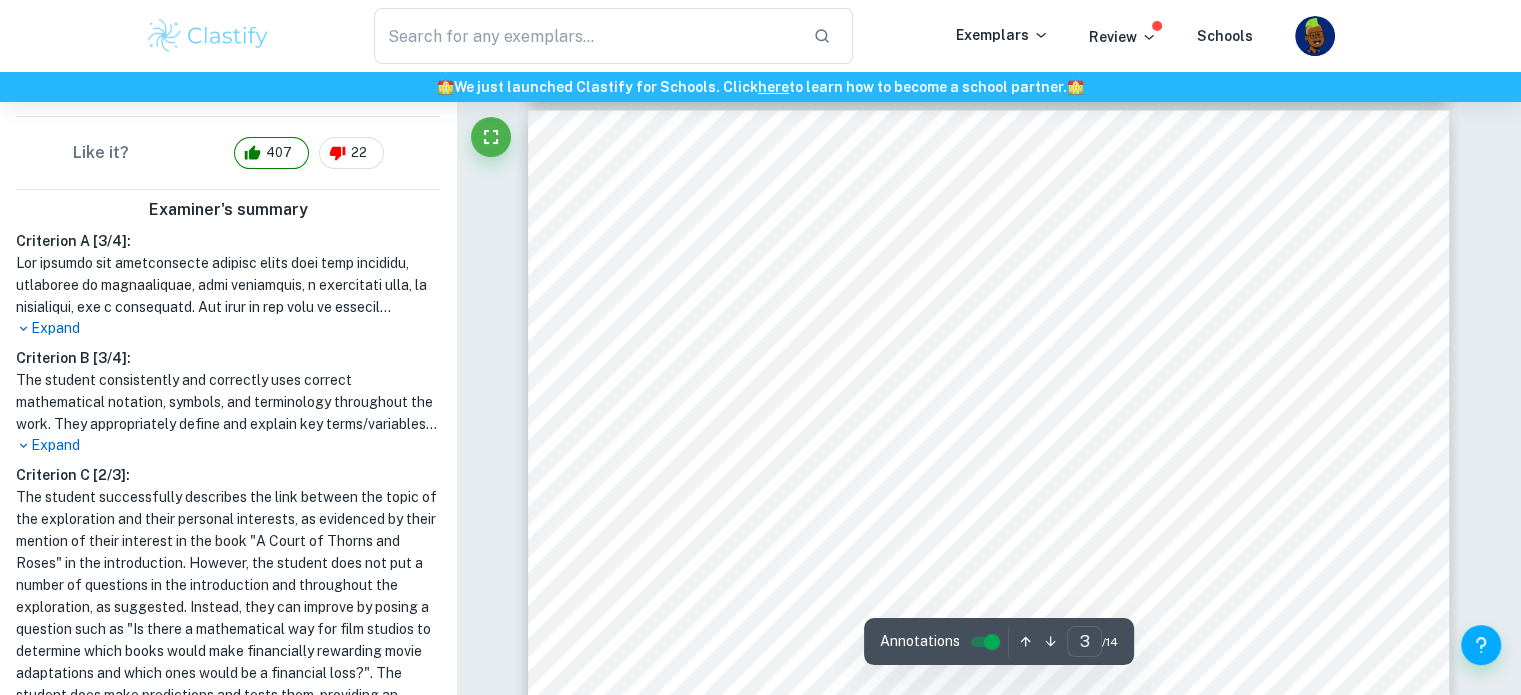 drag, startPoint x: 694, startPoint y: 252, endPoint x: 848, endPoint y: 347, distance: 180.94475 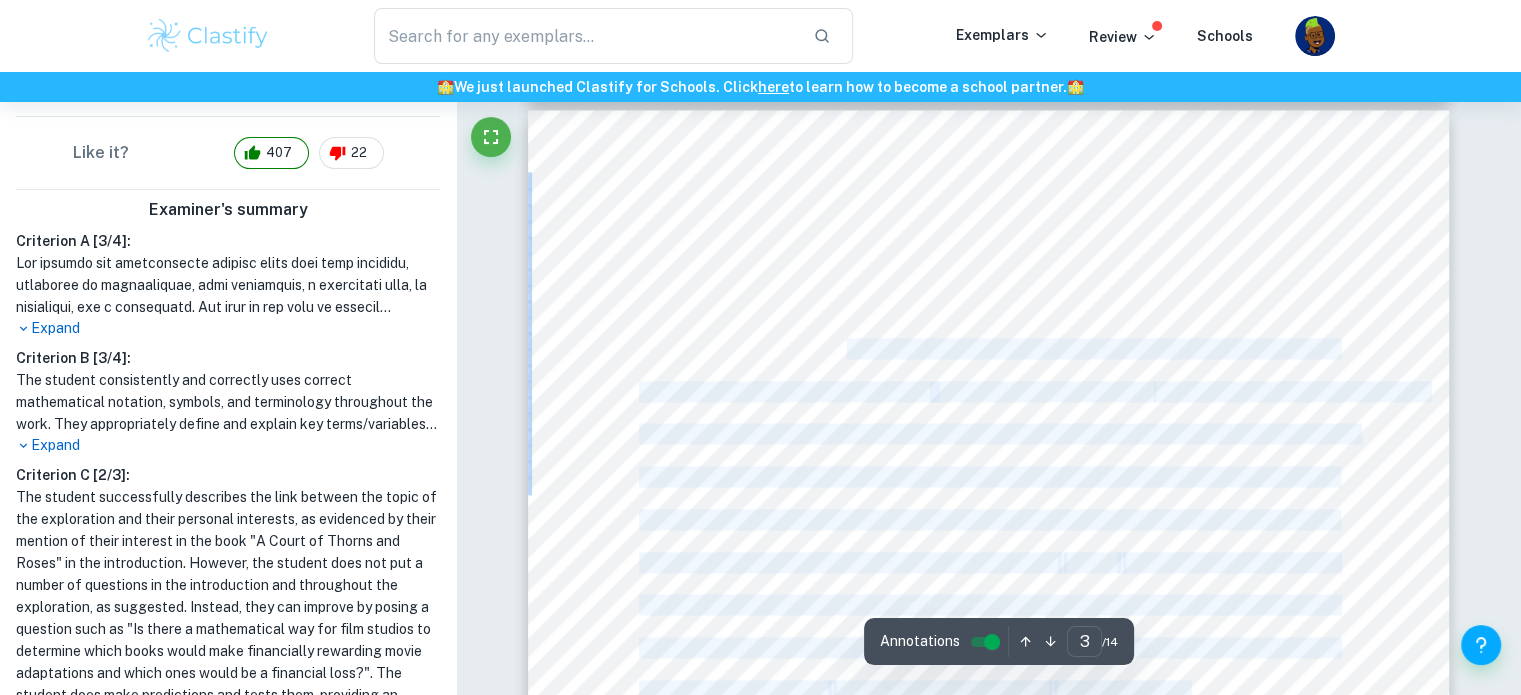 click on "3 Introduction Reading is a hobby I recently became passionate about over the last few years. Whether it is science fiction, romance, fantasy, or any other genre, to me, books serve as an escape from reality through which I can unleash my imagination when I envision each new literary world. One of my favourite novels ever, titled   A Court of Thorns and Roses , was written by [PERSON_NAME] Mass and published in [DATE]. As I began reading it, I immediately fell in love with the intricacies of the plot and the complexity of the characters to the point where I was so compelled and absorbed by the story, I even forgot I was reading. When I finished the book, I had become so completely immersed within this fictitious world that I   needed   more. There are times when visualizing what I am reading is not enough and therefore I seek to relive these stories by watching their onscreen adaptations. However, not all books are adapted to film, and I was disappointed to learn that   A Court of Thorns and Roses     [US_STATE] Times" at bounding box center [989, 761] 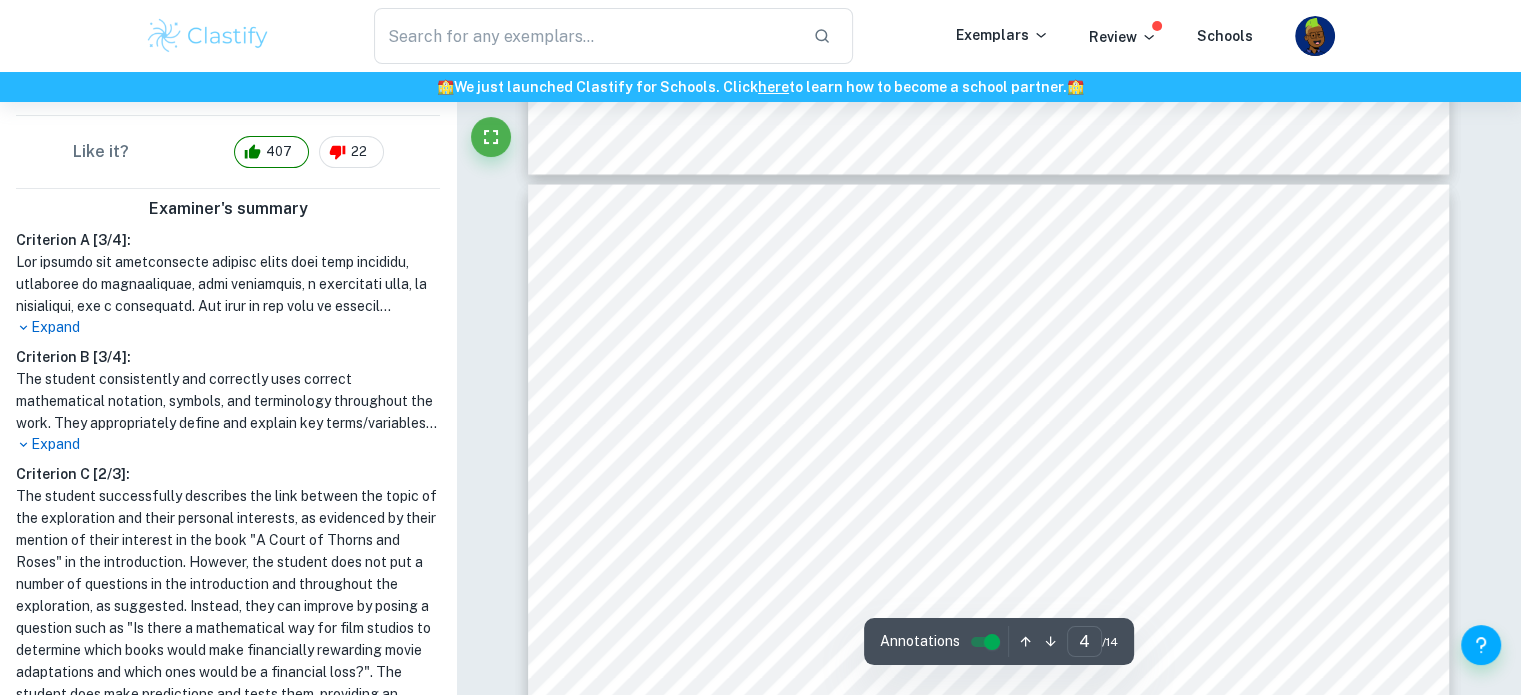 scroll, scrollTop: 4130, scrollLeft: 0, axis: vertical 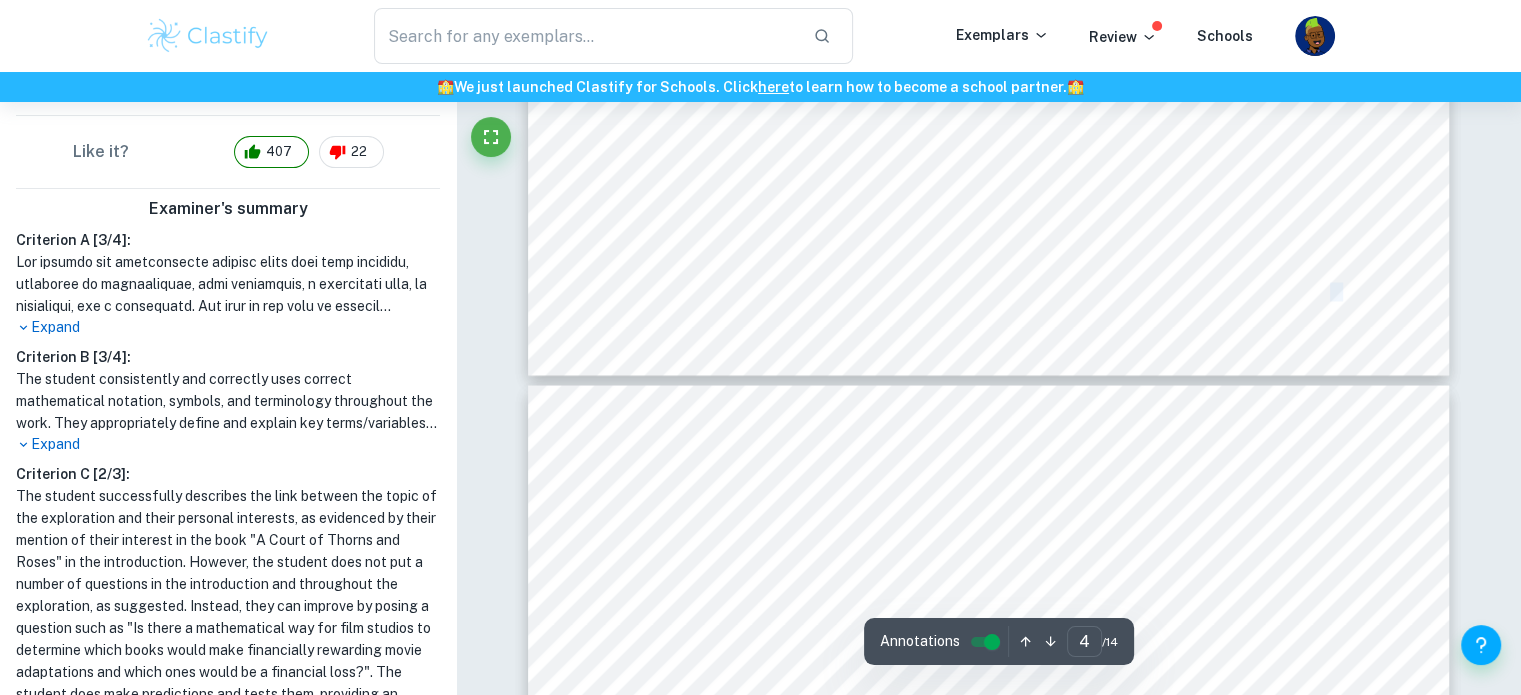 type on "3" 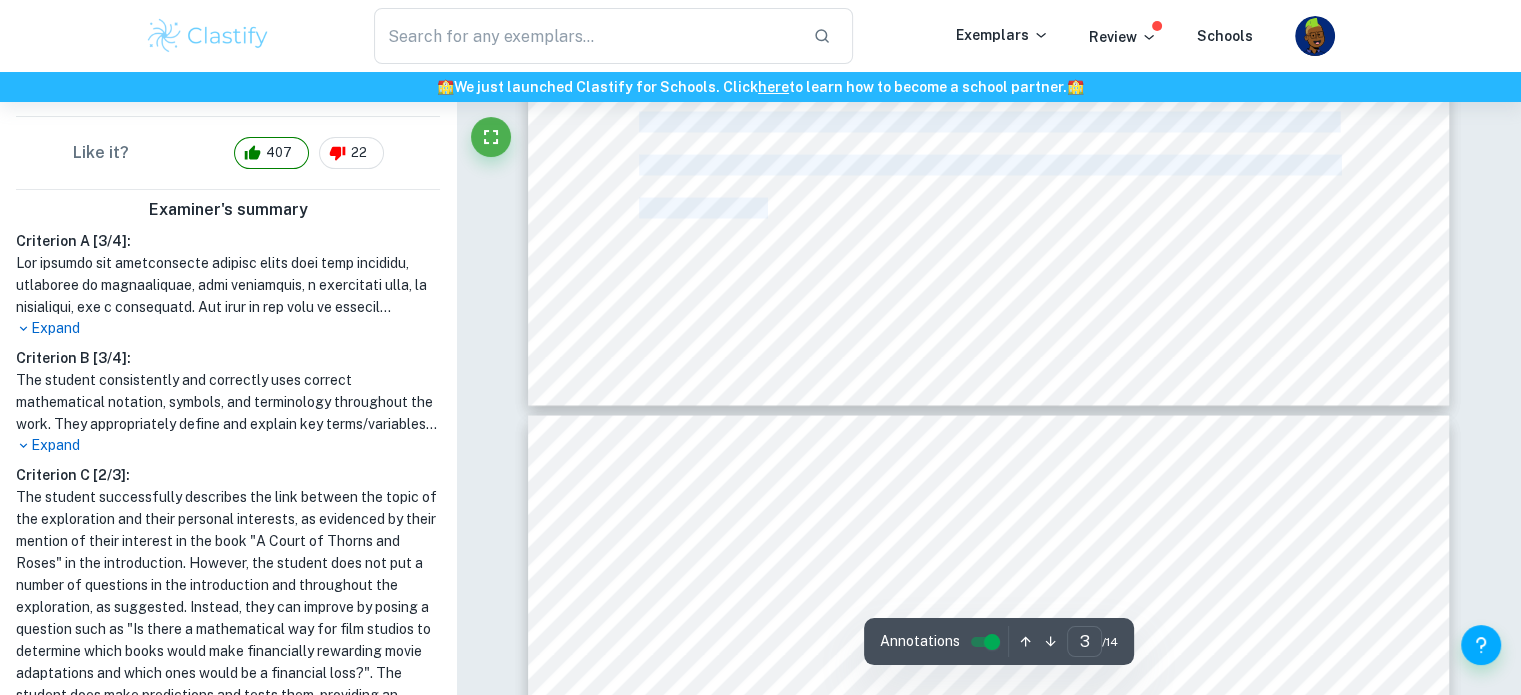 scroll, scrollTop: 3822, scrollLeft: 0, axis: vertical 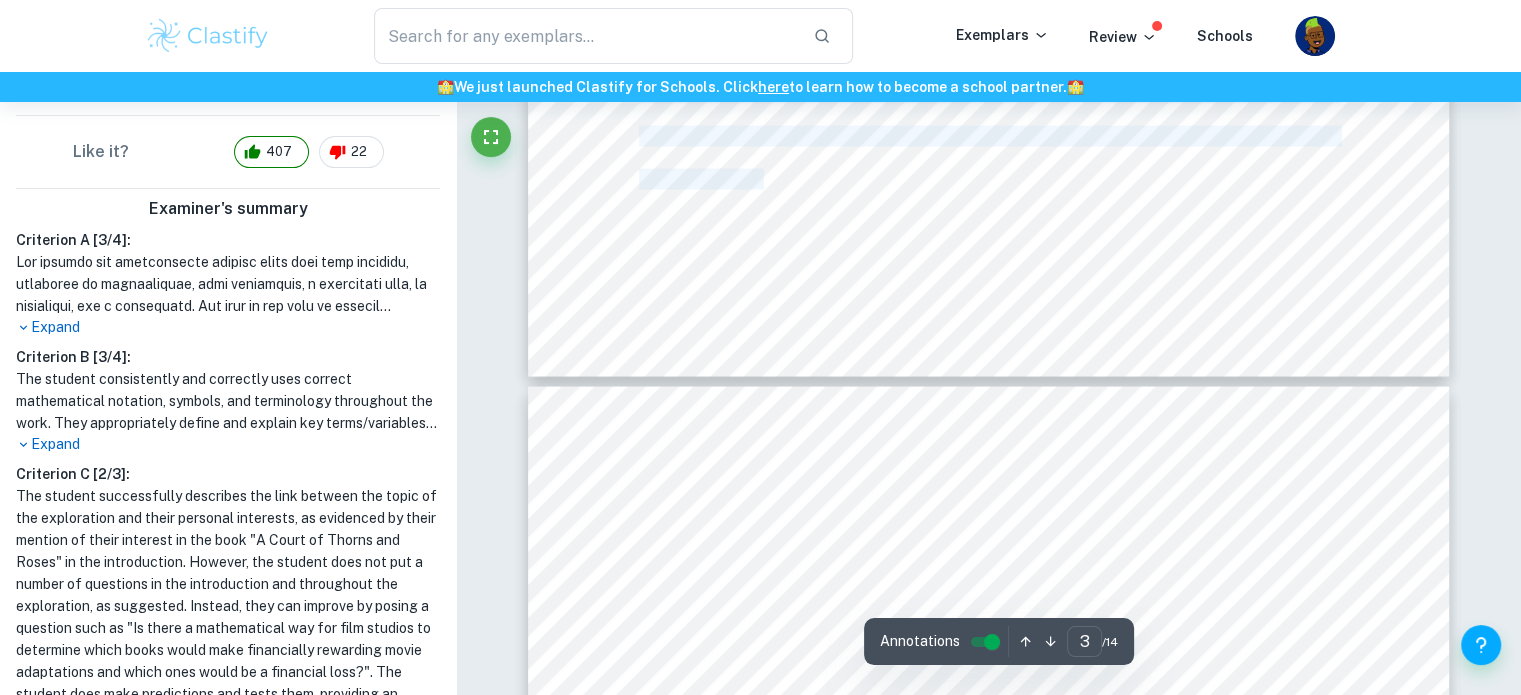 drag, startPoint x: 697, startPoint y: 260, endPoint x: 763, endPoint y: 180, distance: 103.711136 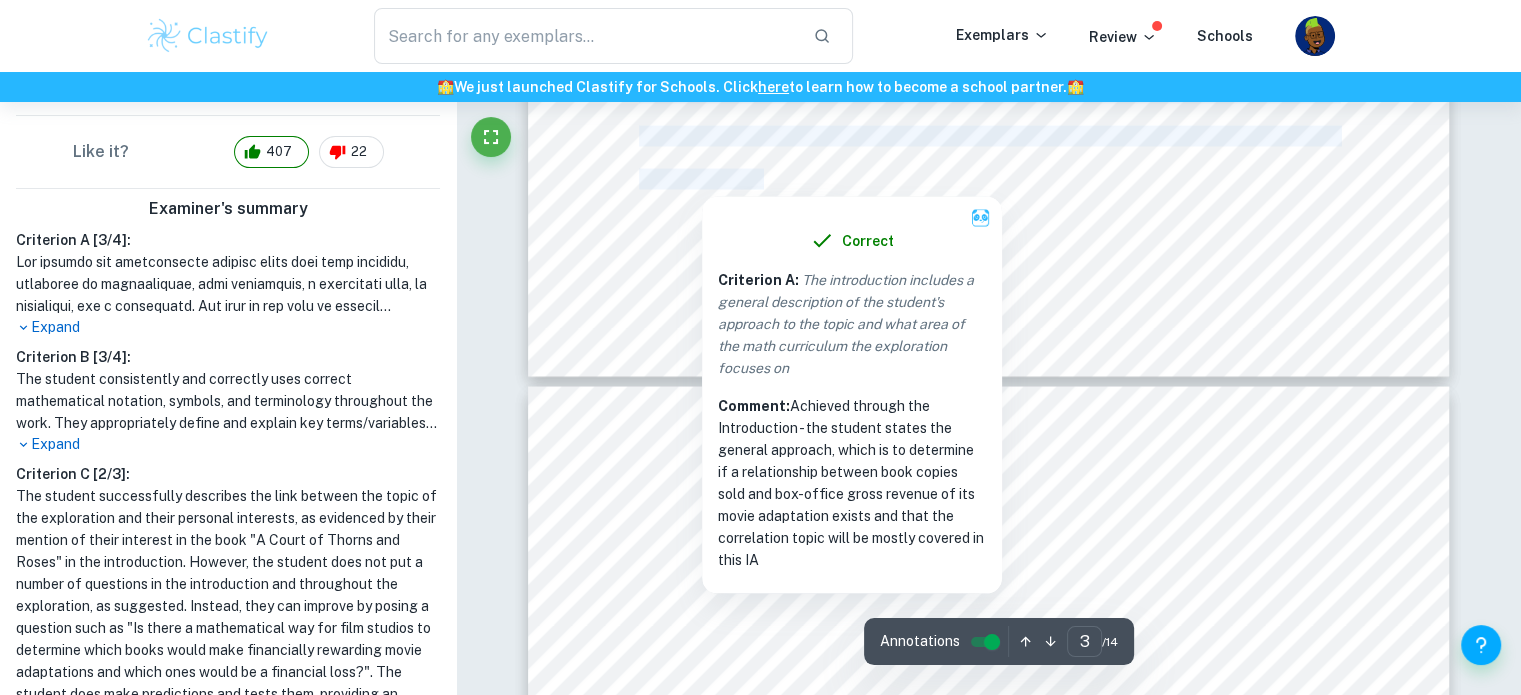copy on "Reading is a hobby I recently became passionate about over the last few years. Whether it is science fiction, romance, fantasy, or any other genre, to me, books serve as an escape from reality through which I can unleash my imagination when I envision each new literary world. One of my favourite novels ever, titled   A Court of Thorns and Roses , was written by [PERSON_NAME] Mass and published in [DATE]. As I began reading it, I immediately fell in love with the intricacies of the plot and the complexity of the characters to the point where I was so compelled and absorbed by the story, I even forgot I was reading. When I finished the book, I had become so completely immersed within this fictitious world that I   needed   more. There are times when visualizing what I am reading is not enough and therefore I seek to relive these stories by watching their onscreen adaptations. However, not all books are adapted to film, and I was disappointed to learn that   A Court of Thorns and Roses   was no exception. Since then..." 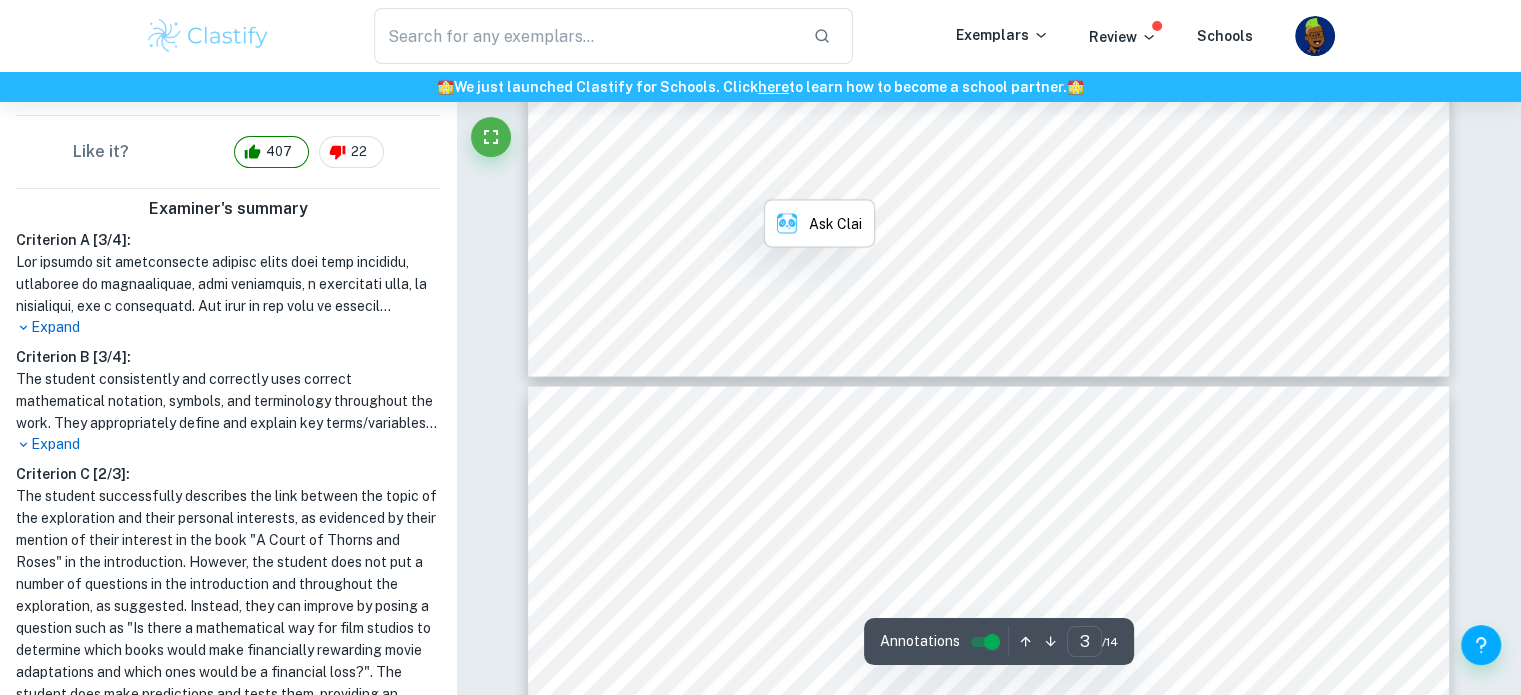 click on "3 Introduction Reading is a hobby I recently became passionate about over the last few years. Whether it is science fiction, romance, fantasy, or any other genre, to me, books serve as an escape from reality through which I can unleash my imagination when I envision each new literary world. One of my favourite novels ever, titled   A Court of Thorns and Roses , was written by [PERSON_NAME] Mass and published in [DATE]. As I began reading it, I immediately fell in love with the intricacies of the plot and the complexity of the characters to the point where I was so compelled and absorbed by the story, I even forgot I was reading. When I finished the book, I had become so completely immersed within this fictitious world that I   needed   more. There are times when visualizing what I am reading is not enough and therefore I seek to relive these stories by watching their onscreen adaptations. However, not all books are adapted to film, and I was disappointed to learn that   A Court of Thorns and Roses     [US_STATE] Times" at bounding box center (989, -275) 